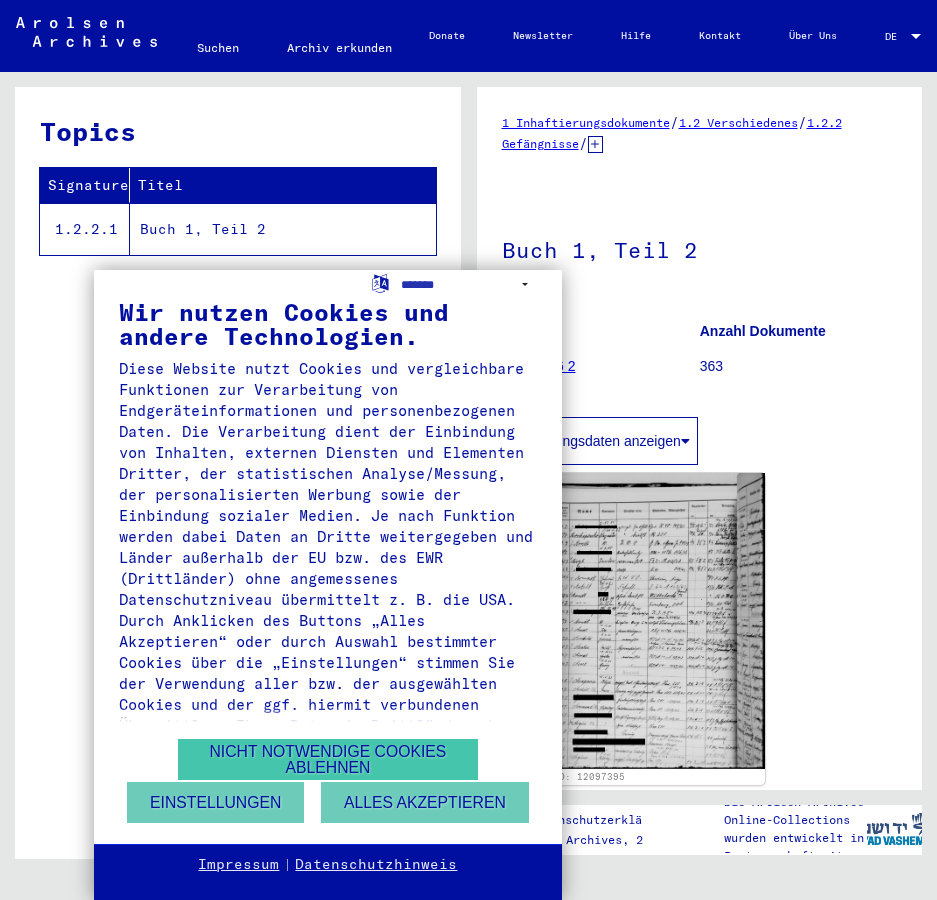 scroll, scrollTop: 0, scrollLeft: 0, axis: both 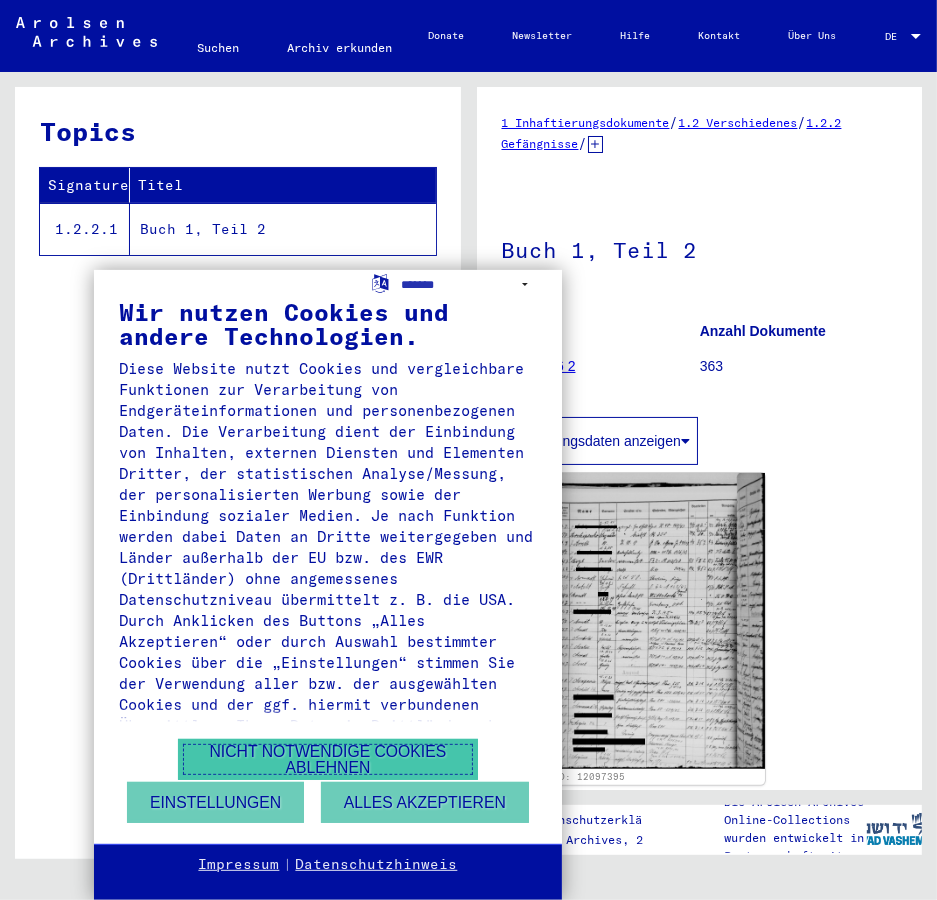 click on "Nicht notwendige Cookies ablehnen" at bounding box center (328, 759) 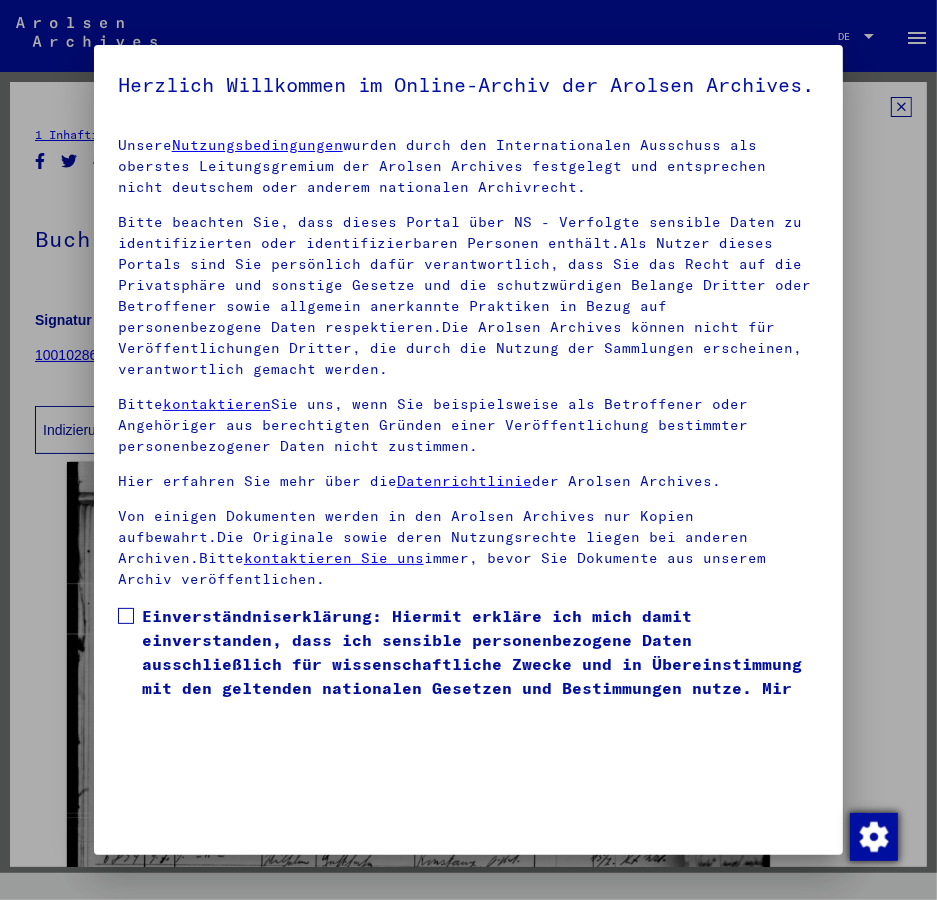 click at bounding box center [874, 837] 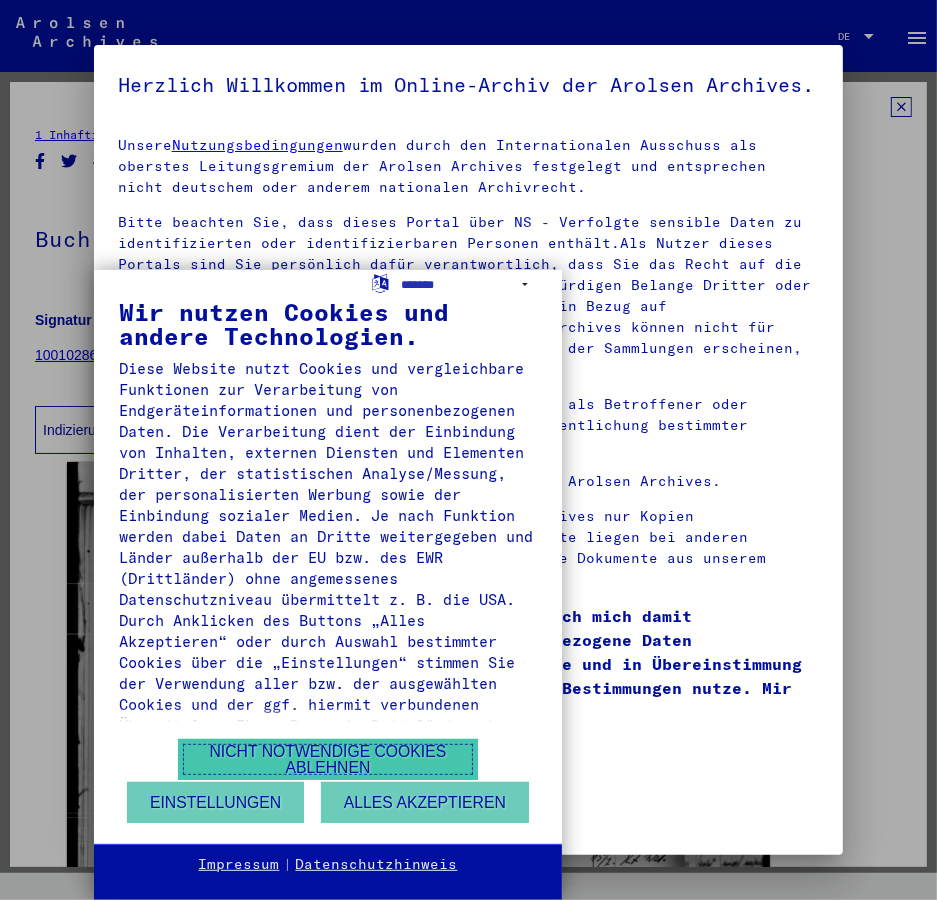 click on "Nicht notwendige Cookies ablehnen" at bounding box center [328, 759] 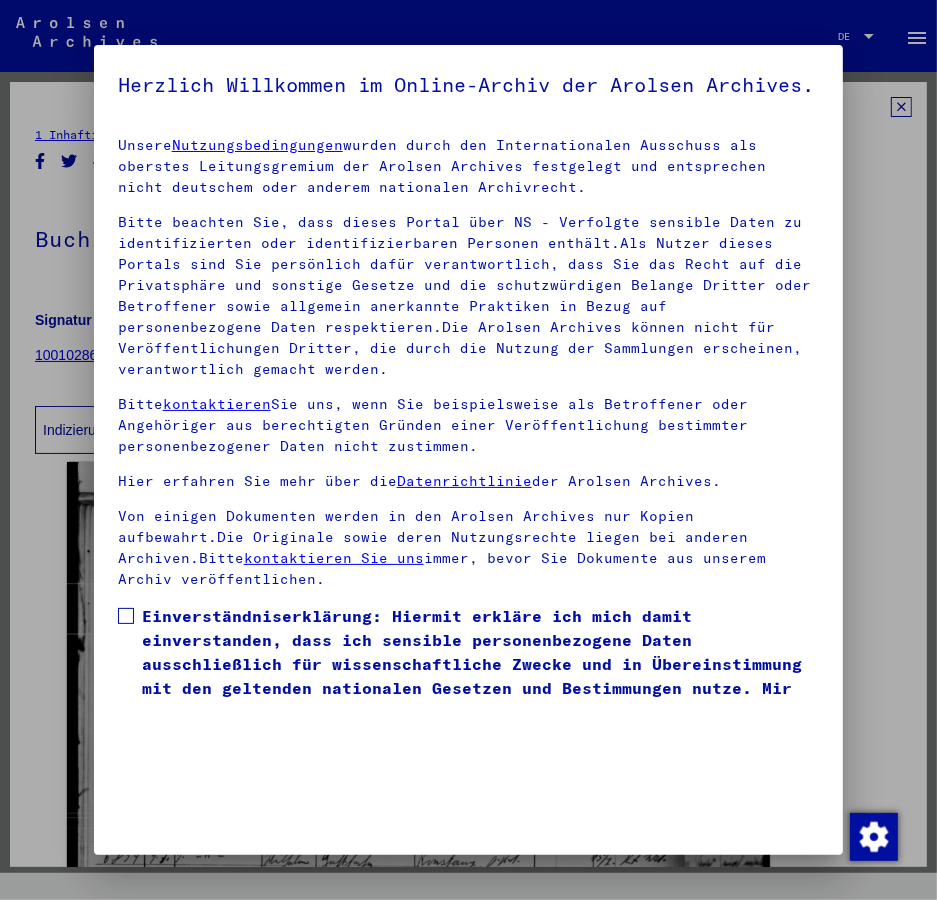 click at bounding box center [126, 616] 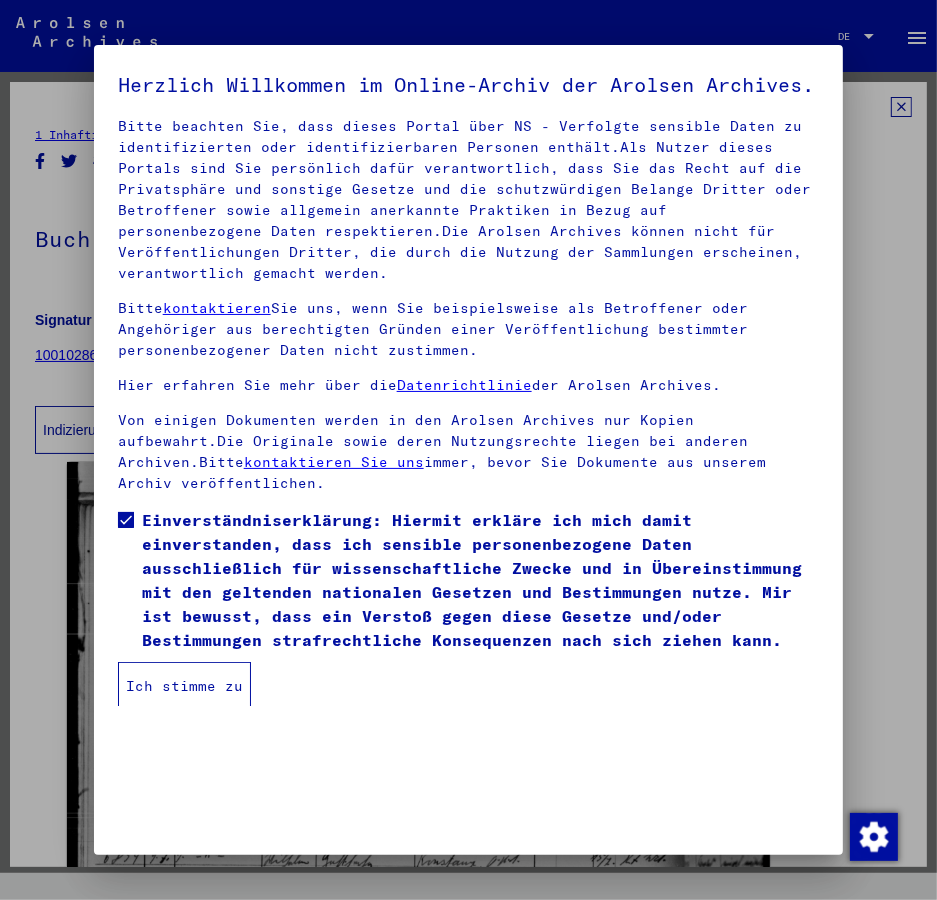 scroll, scrollTop: 99, scrollLeft: 0, axis: vertical 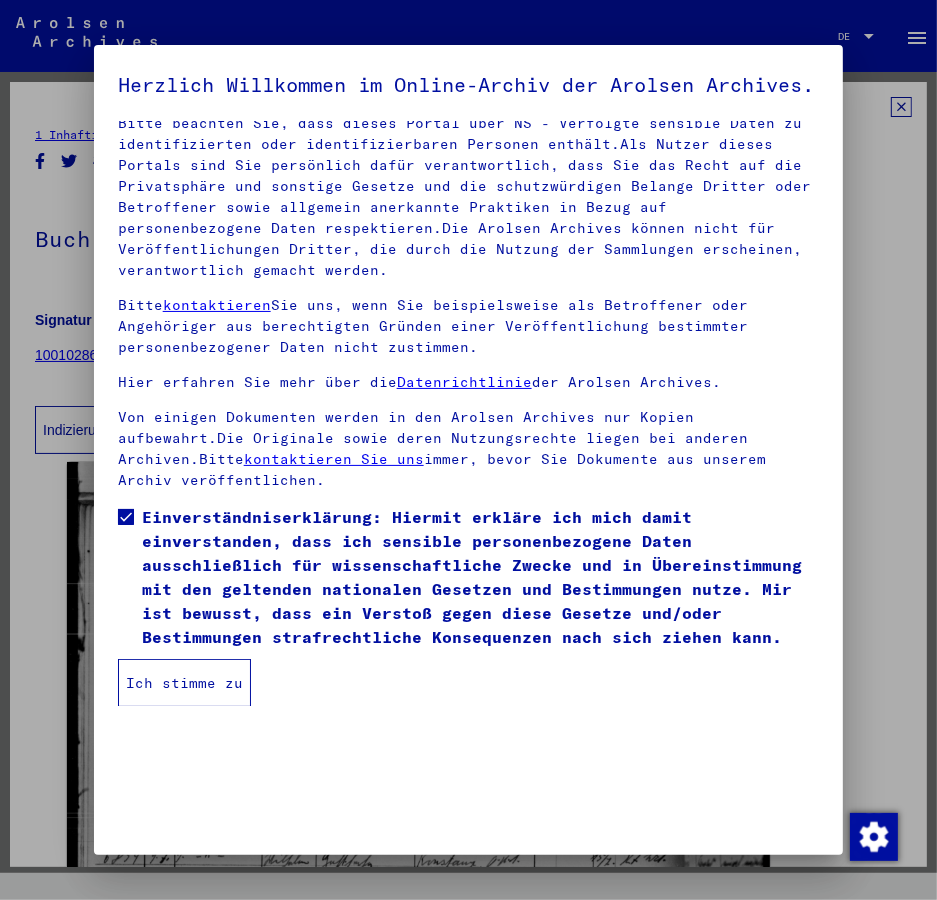 click on "Ich stimme zu" at bounding box center [184, 683] 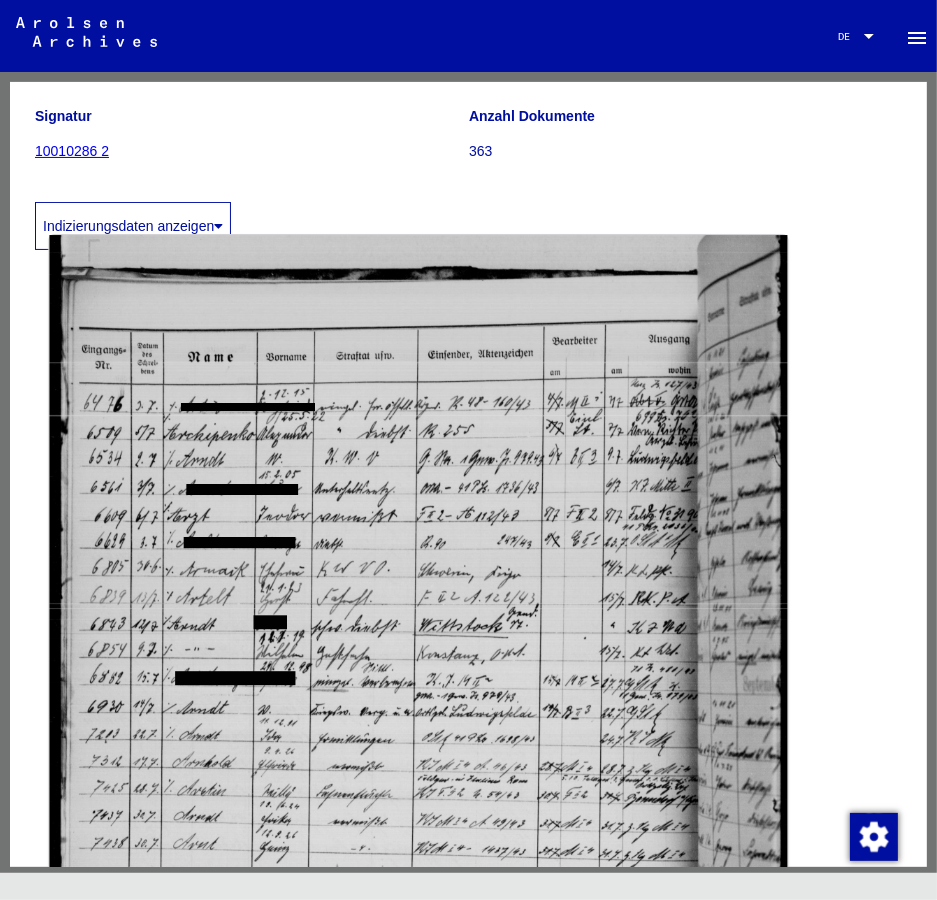 scroll, scrollTop: 528, scrollLeft: 0, axis: vertical 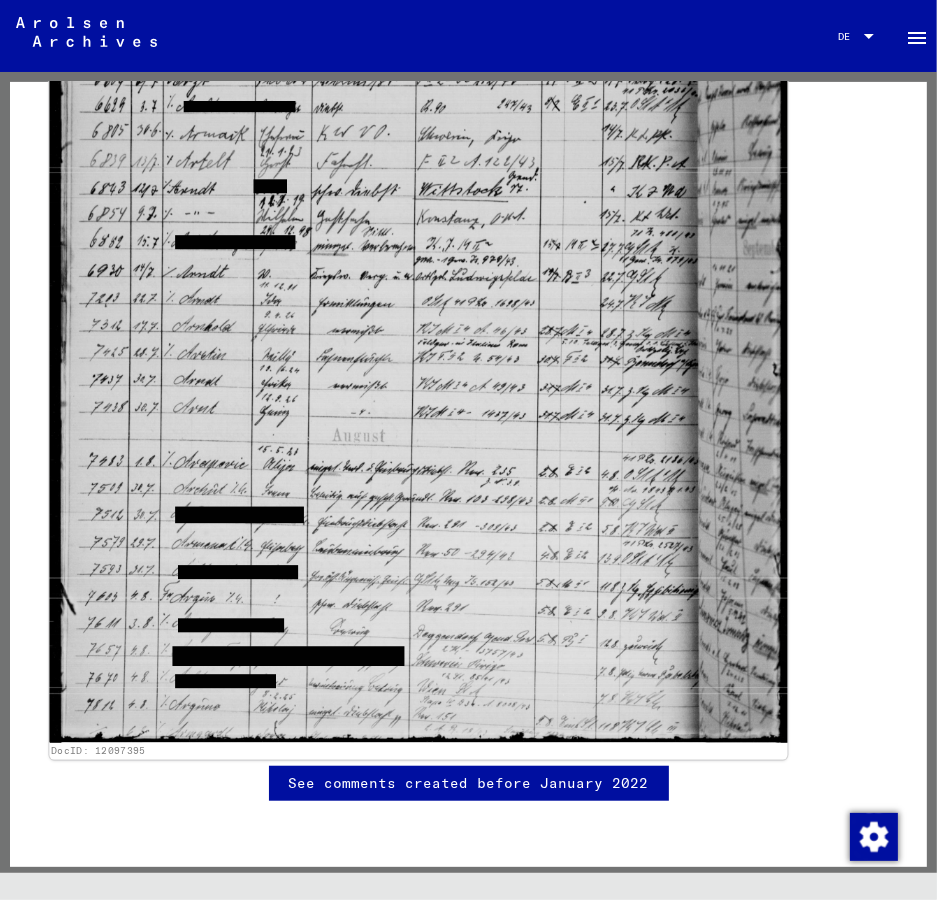 click 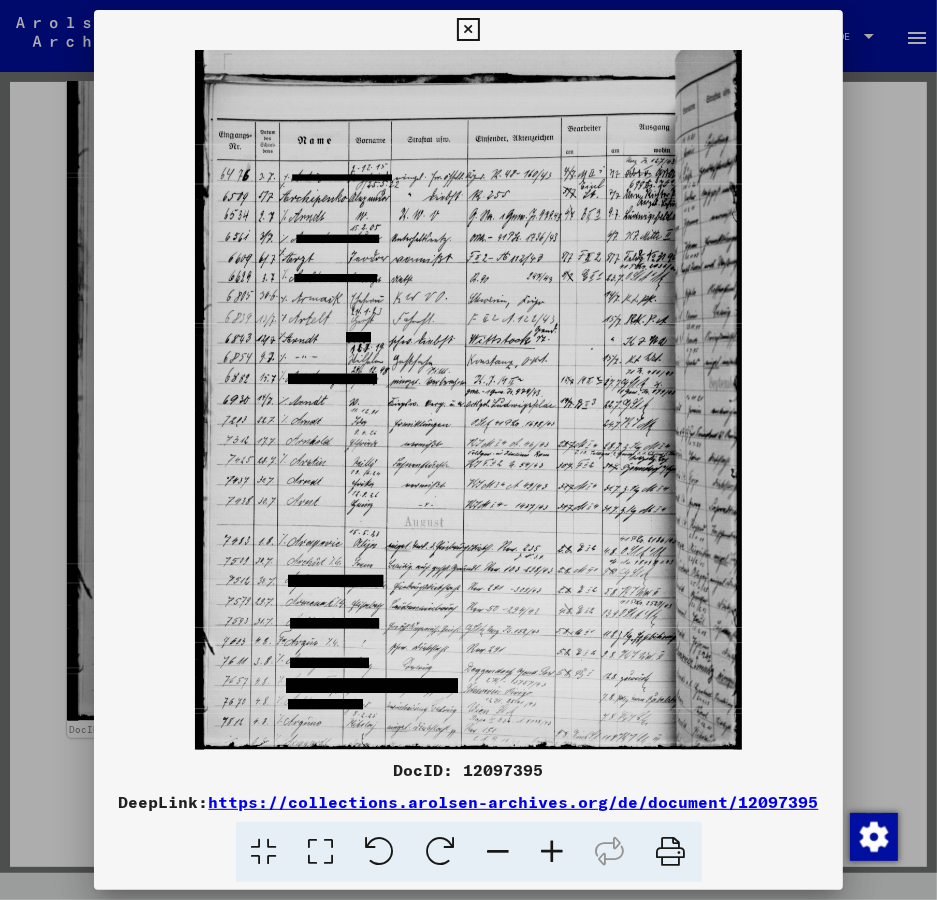 click at bounding box center (553, 852) 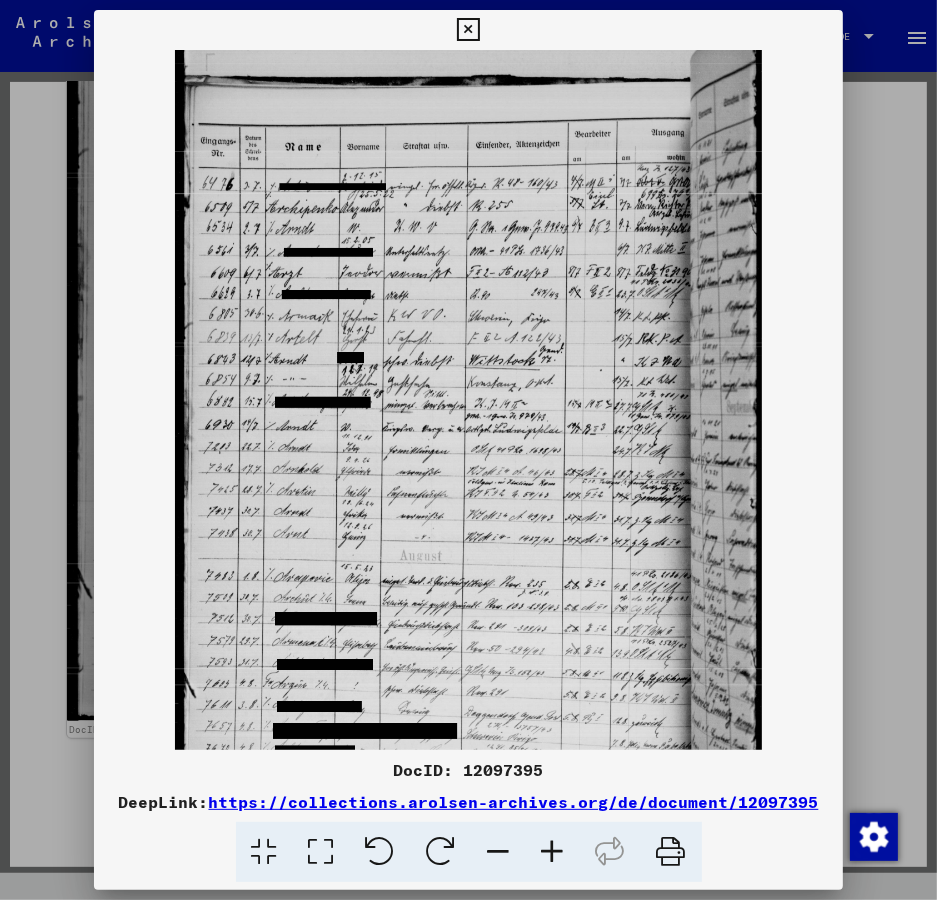 click at bounding box center (553, 852) 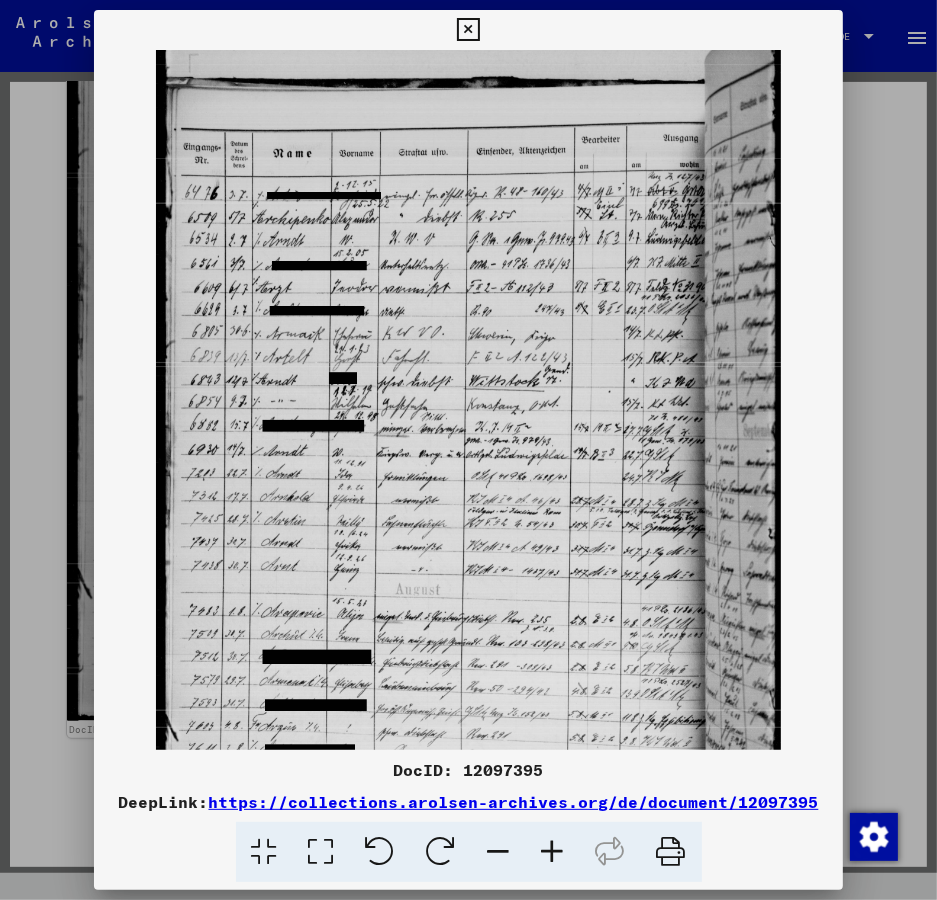 click at bounding box center [553, 852] 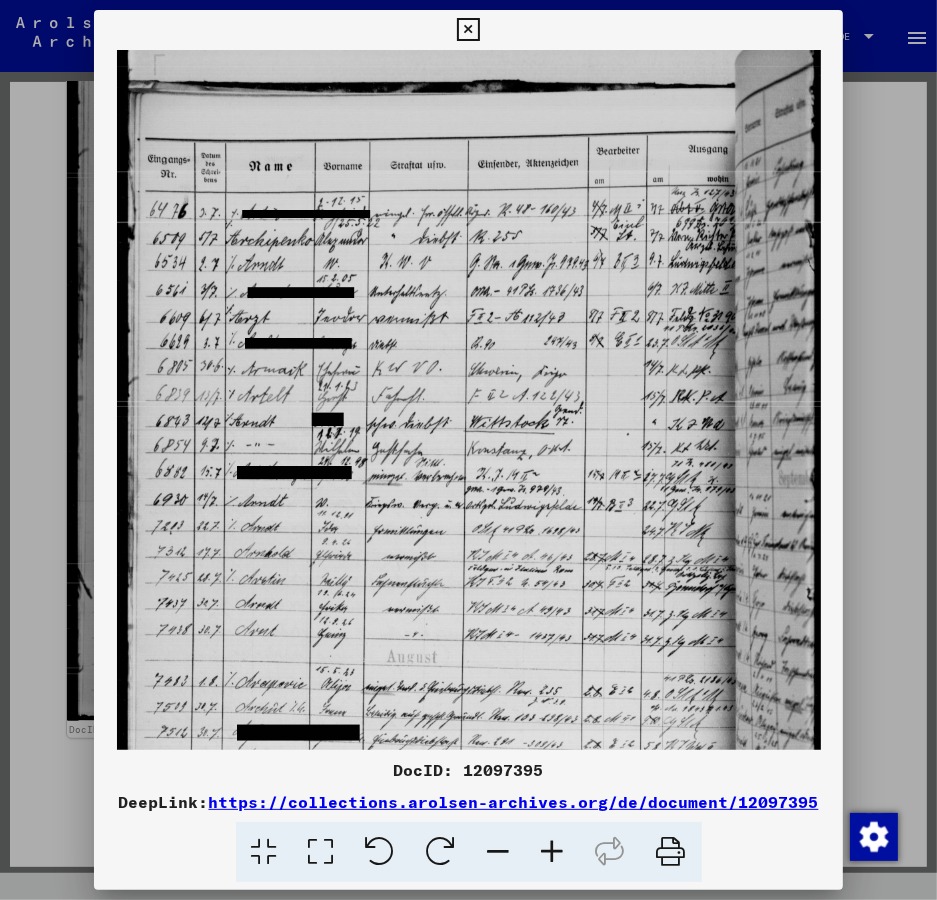 click at bounding box center (553, 852) 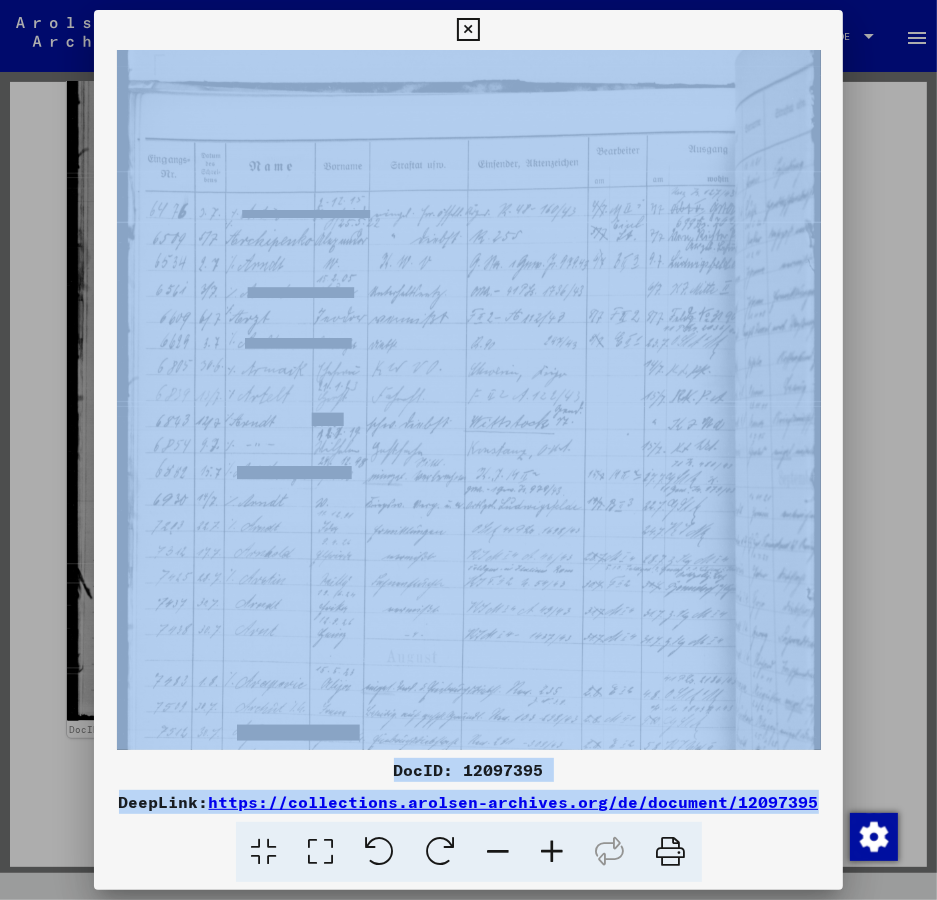 click at bounding box center (553, 852) 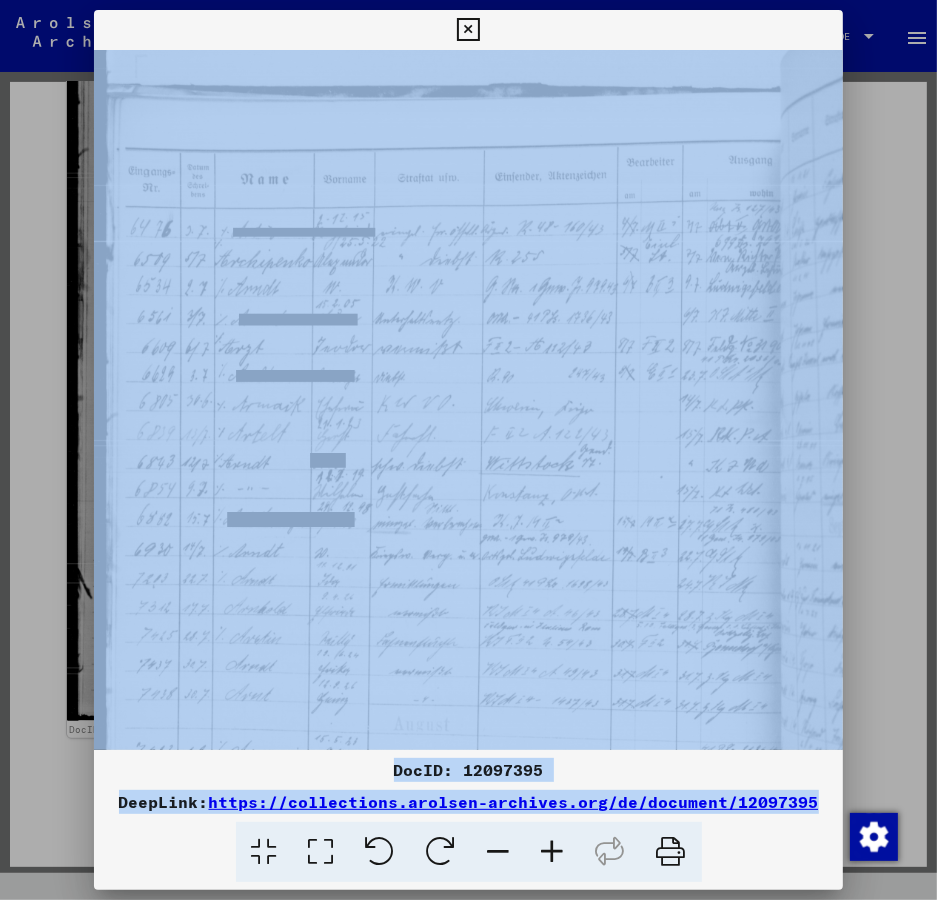 click at bounding box center [553, 852] 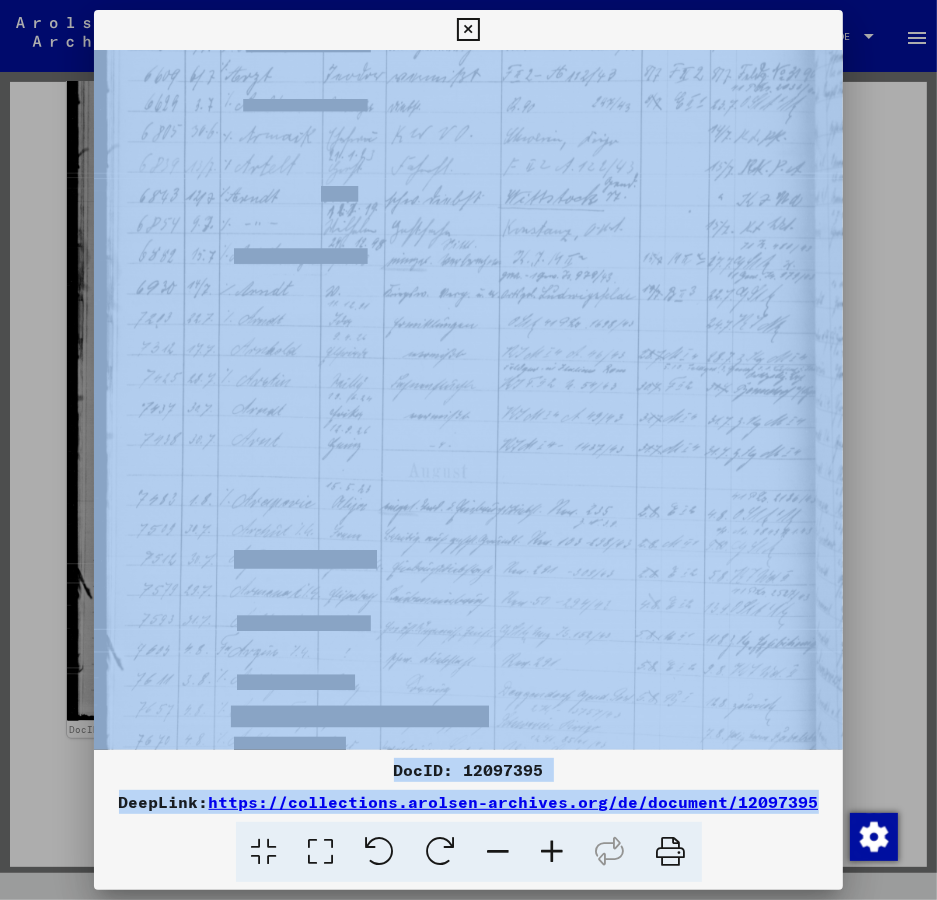 drag, startPoint x: 458, startPoint y: 643, endPoint x: 423, endPoint y: 406, distance: 239.57045 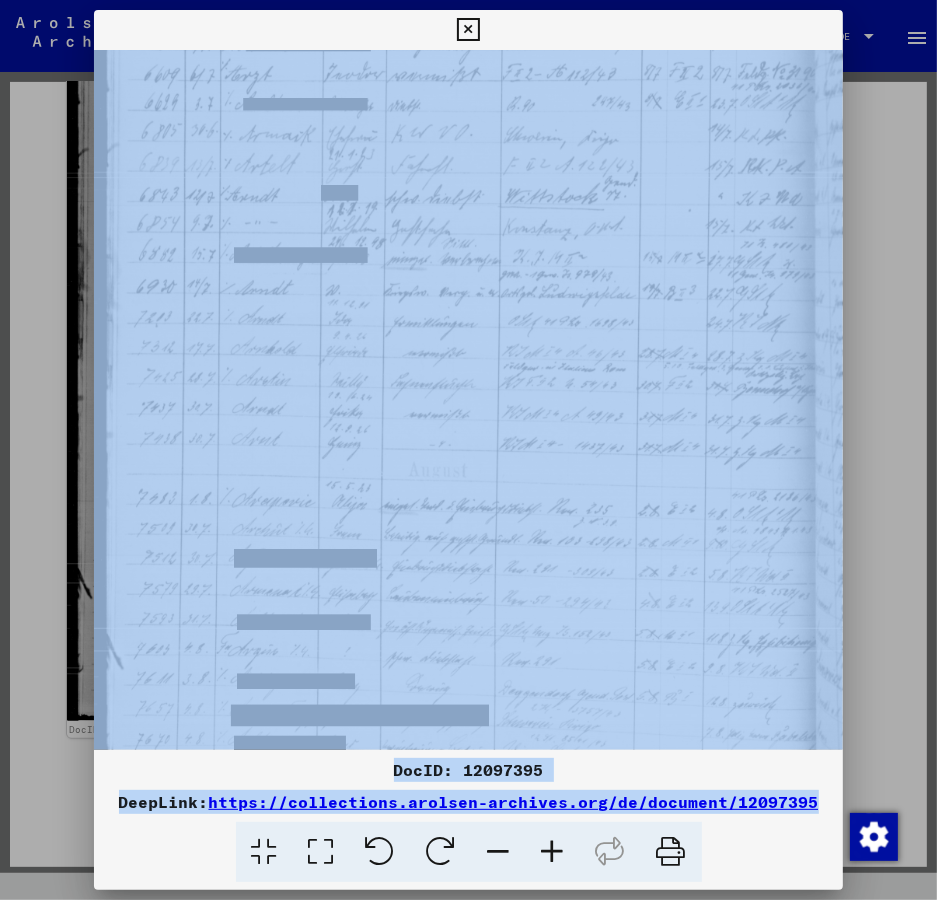 scroll, scrollTop: 349, scrollLeft: 0, axis: vertical 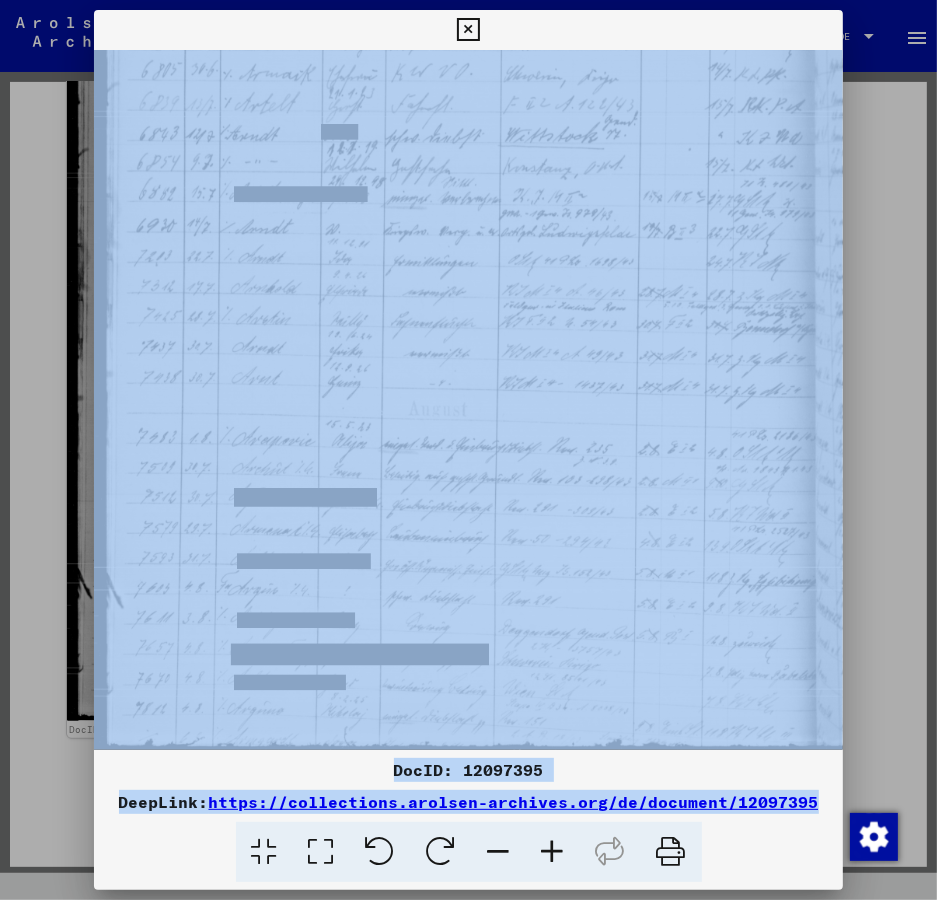 drag, startPoint x: 356, startPoint y: 676, endPoint x: 421, endPoint y: 401, distance: 282.57742 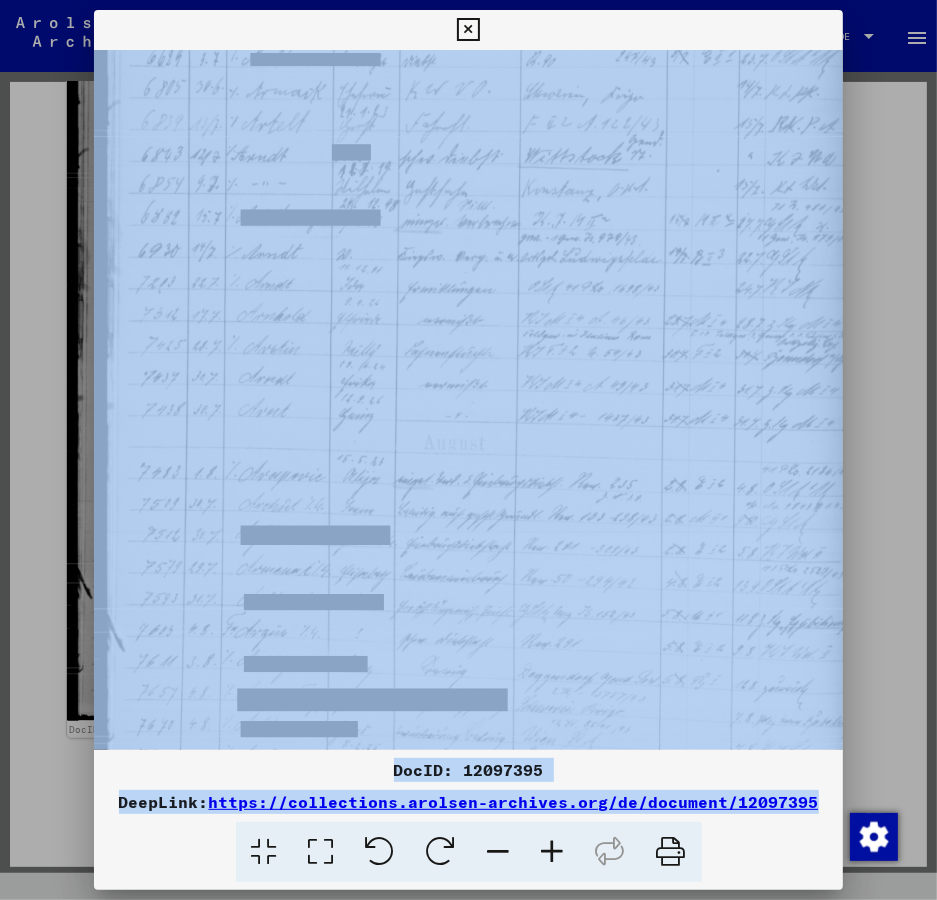 click at bounding box center [553, 852] 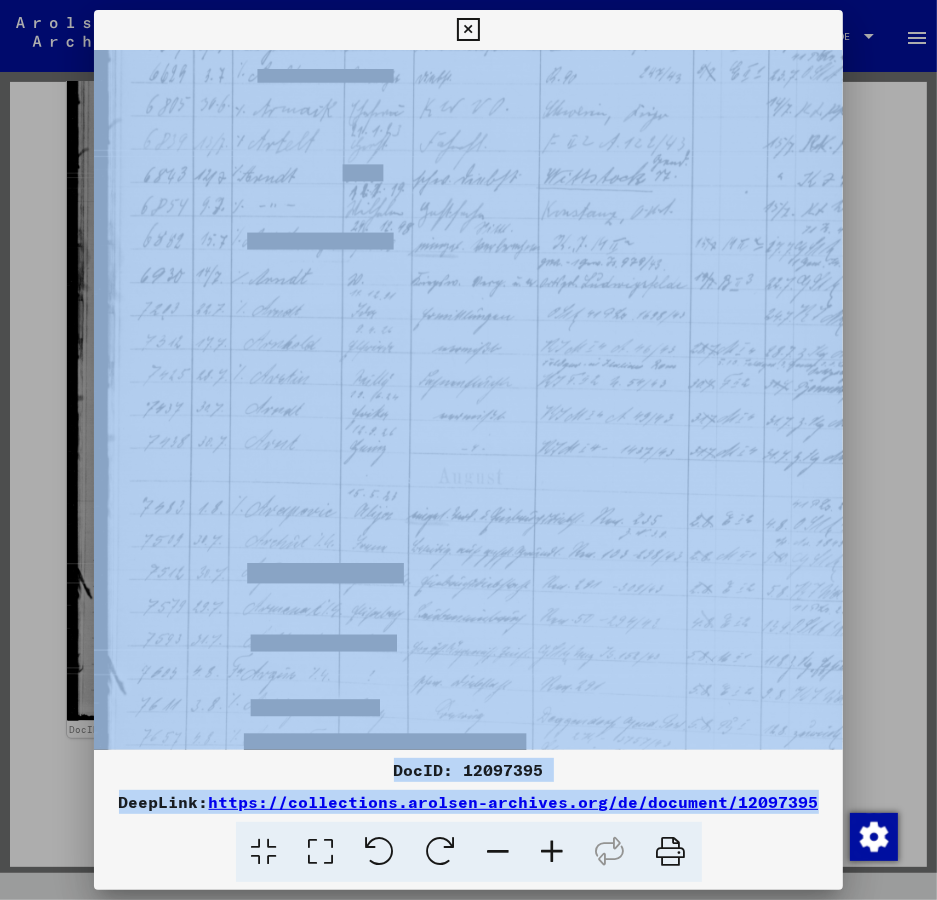 click at bounding box center [553, 852] 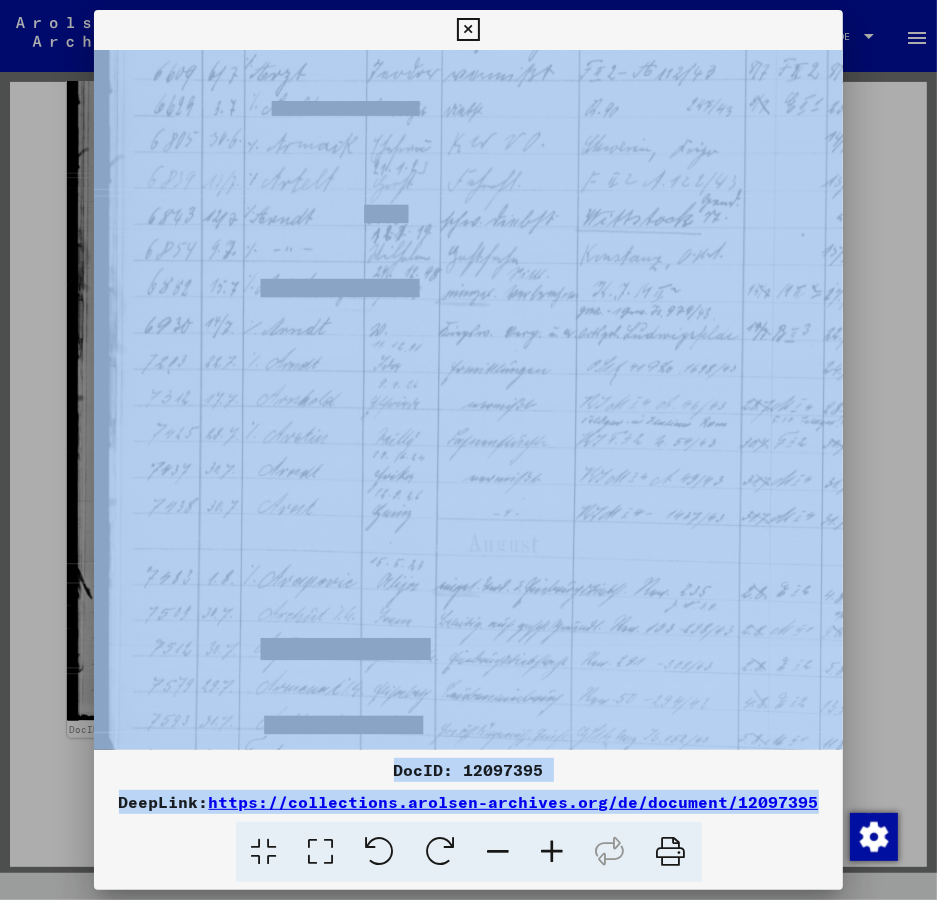 click at bounding box center [553, 852] 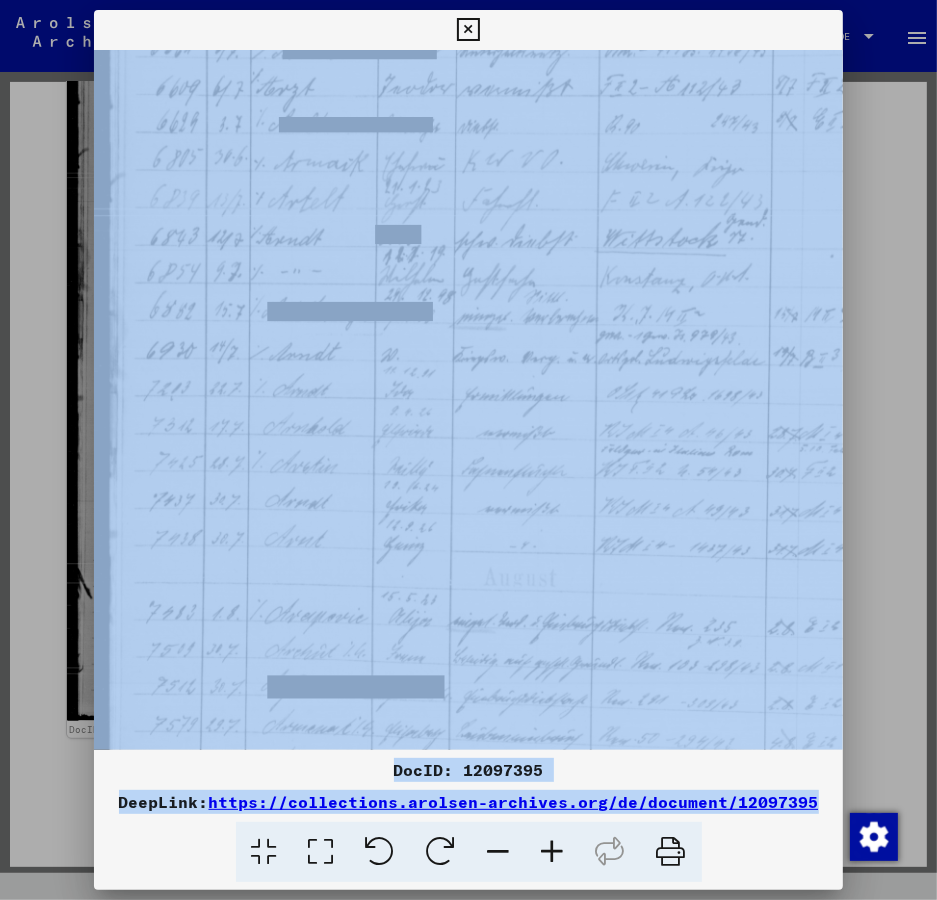 click at bounding box center (553, 852) 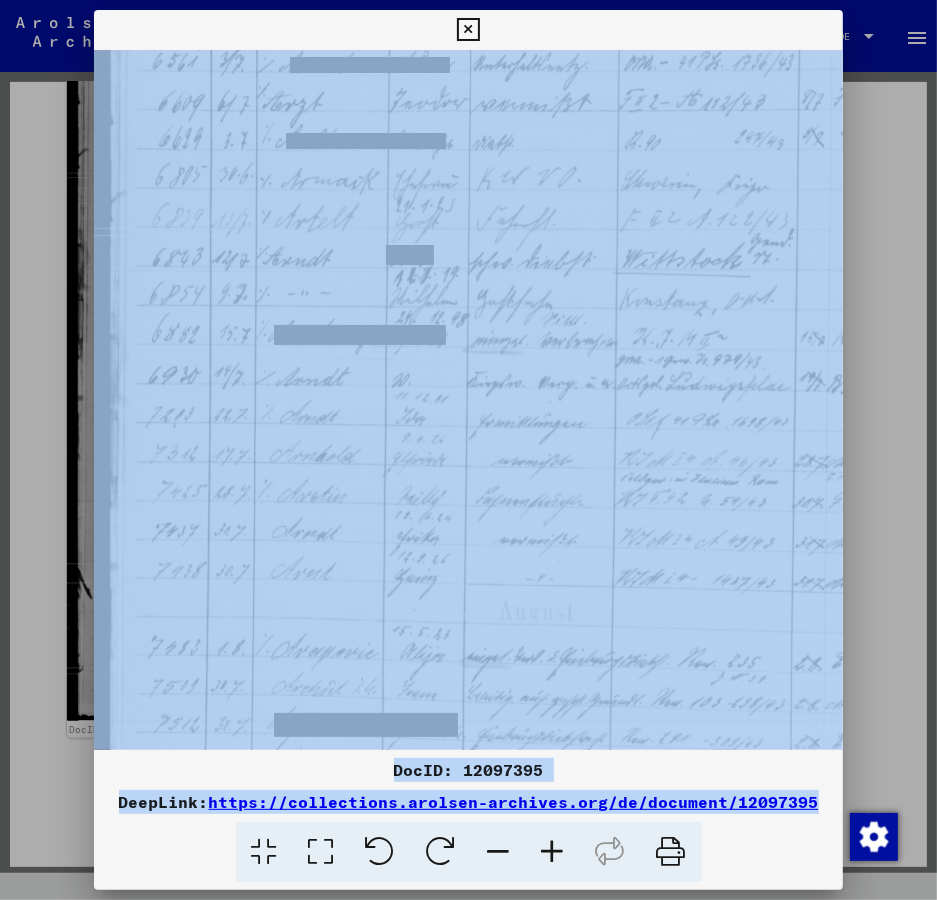 click at bounding box center (553, 852) 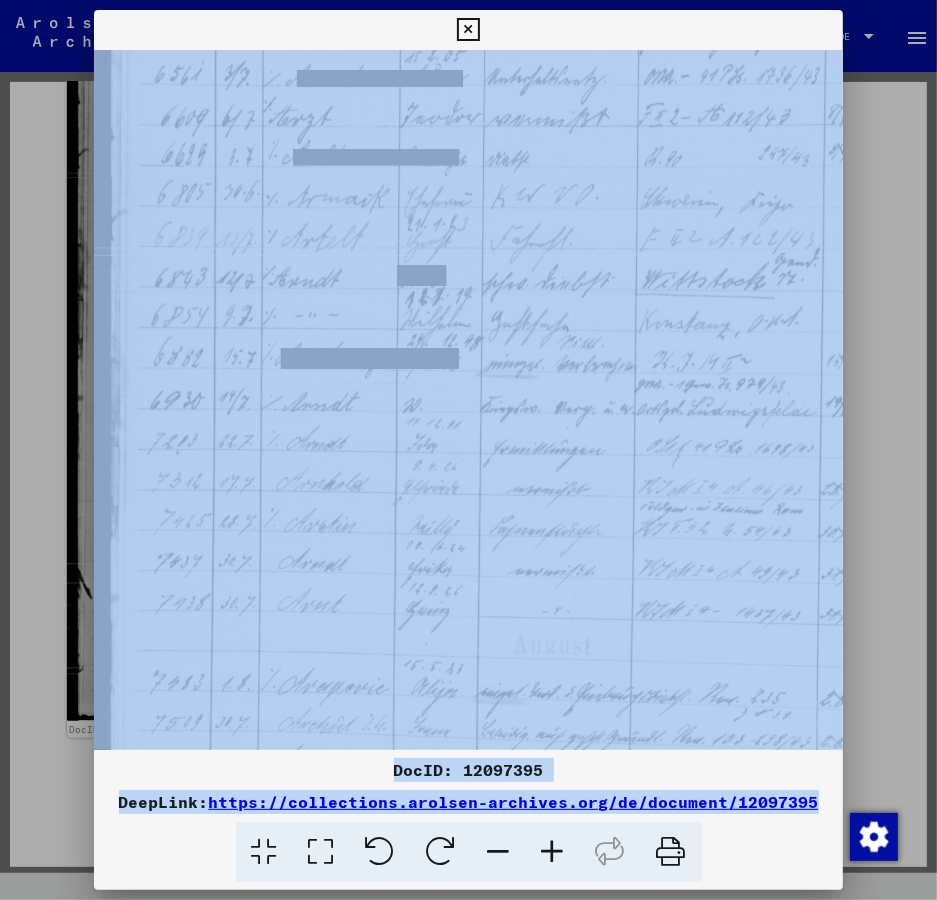 click at bounding box center (553, 852) 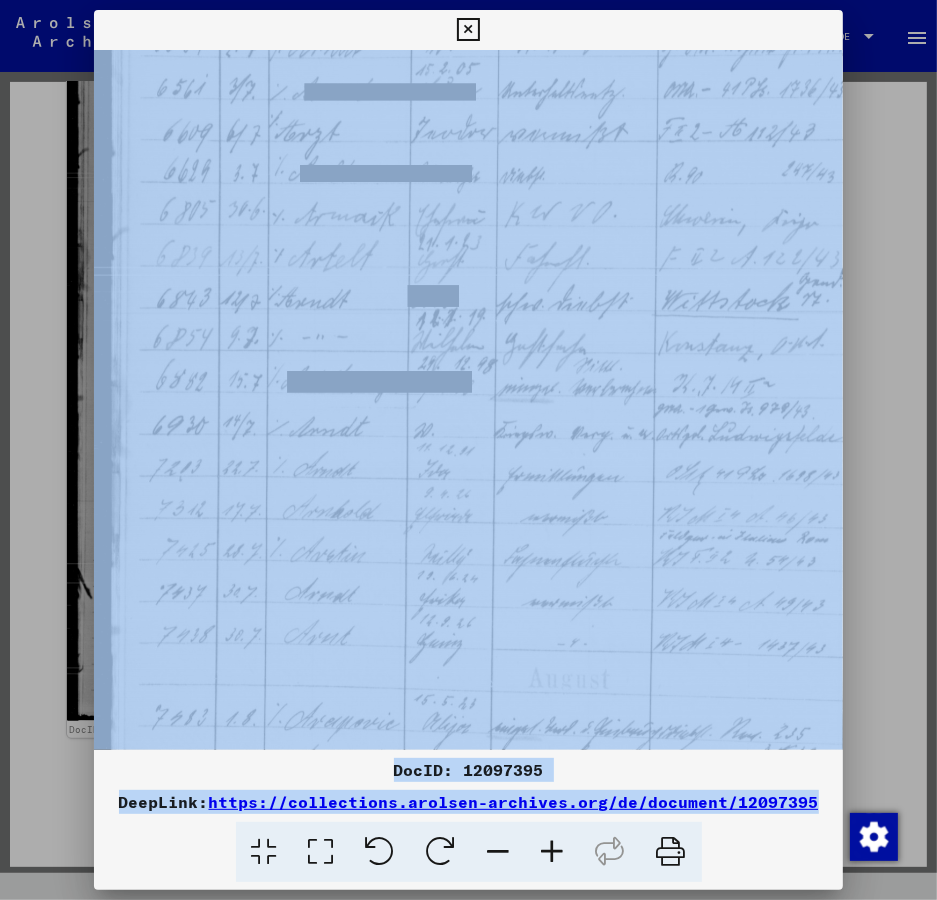 click at bounding box center [553, 852] 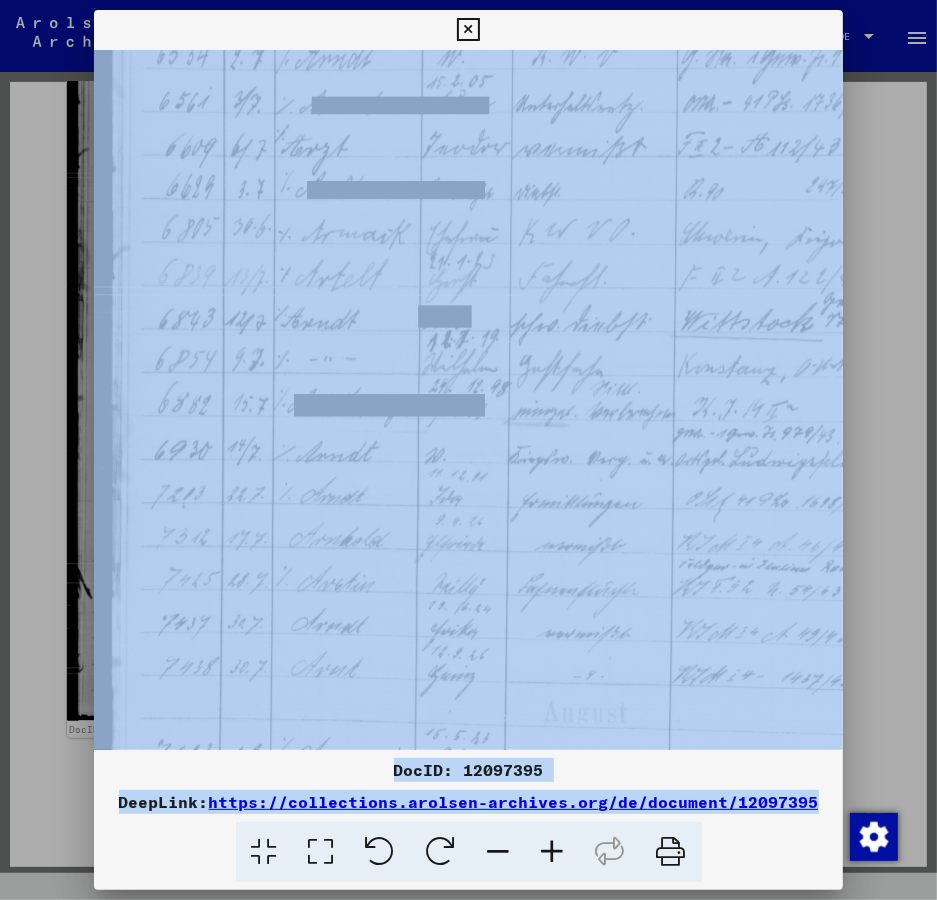 click at bounding box center [553, 852] 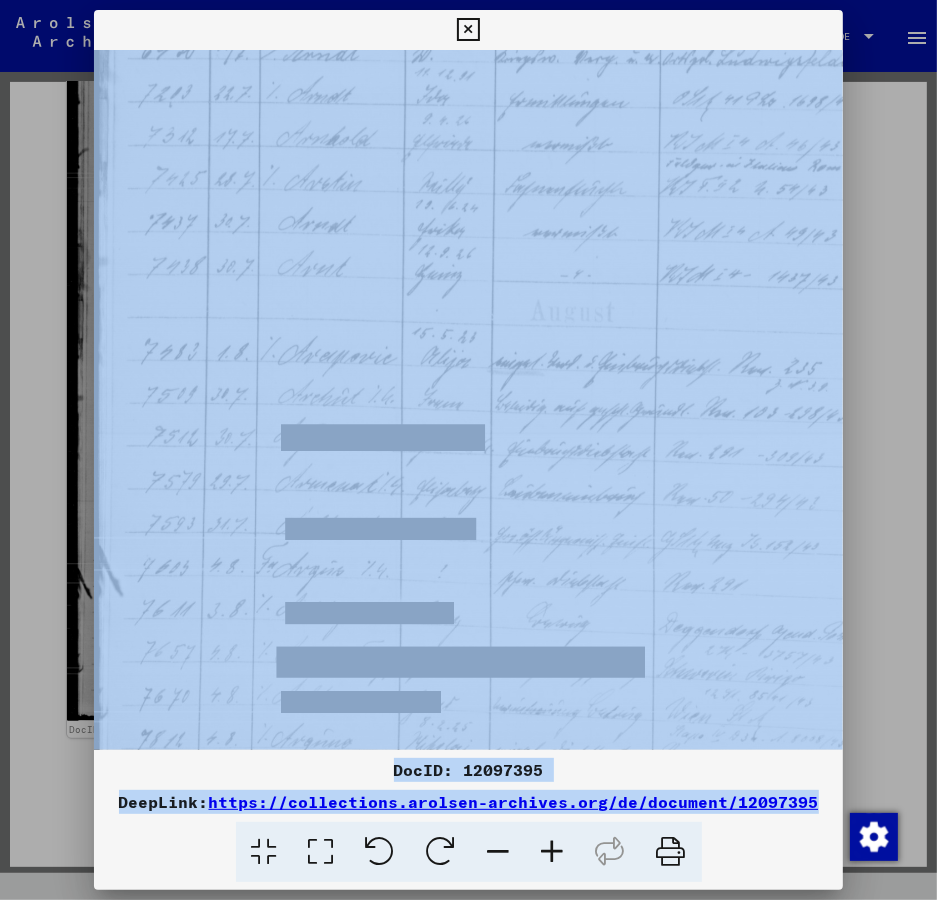 scroll, scrollTop: 790, scrollLeft: 16, axis: both 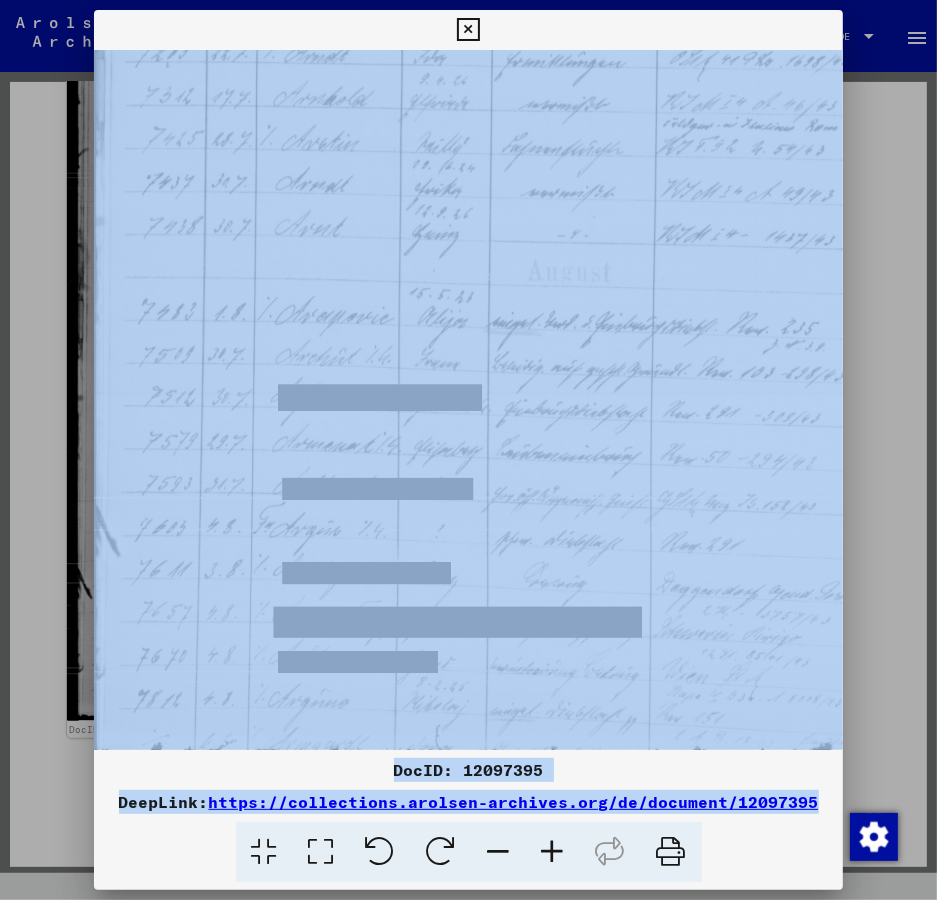 drag, startPoint x: 342, startPoint y: 692, endPoint x: 324, endPoint y: 248, distance: 444.36472 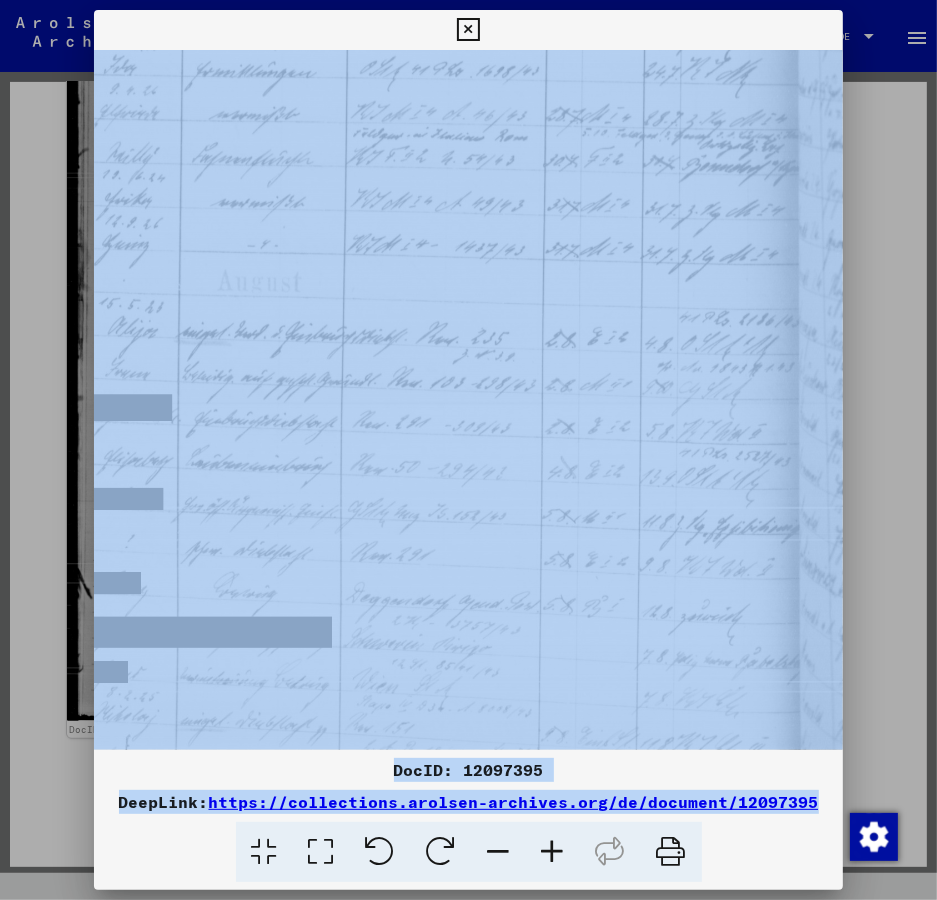 scroll, scrollTop: 780, scrollLeft: 327, axis: both 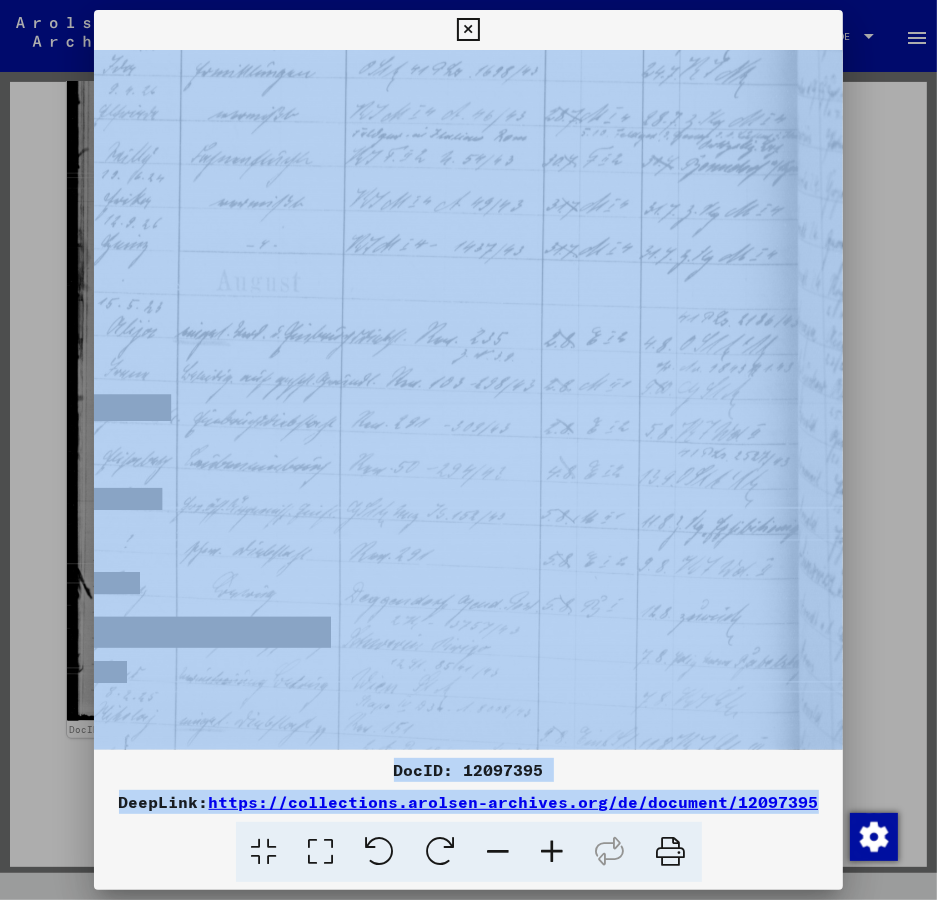 drag, startPoint x: 836, startPoint y: 370, endPoint x: 522, endPoint y: 381, distance: 314.19263 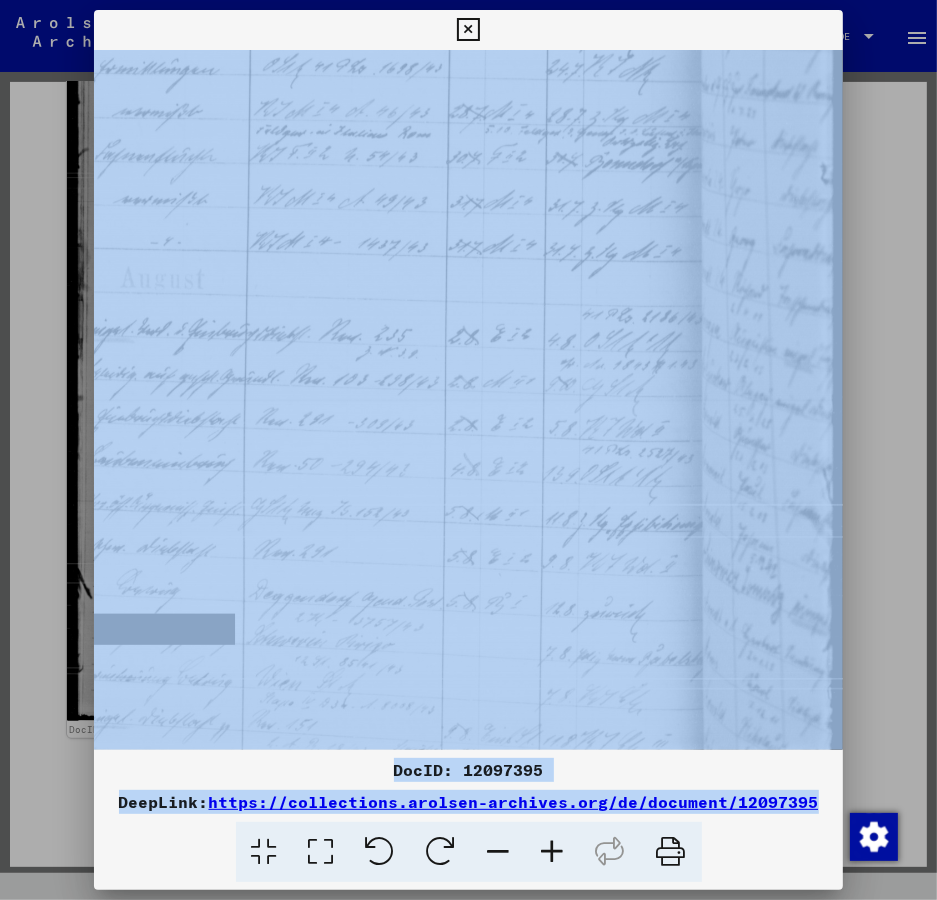 scroll, scrollTop: 784, scrollLeft: 423, axis: both 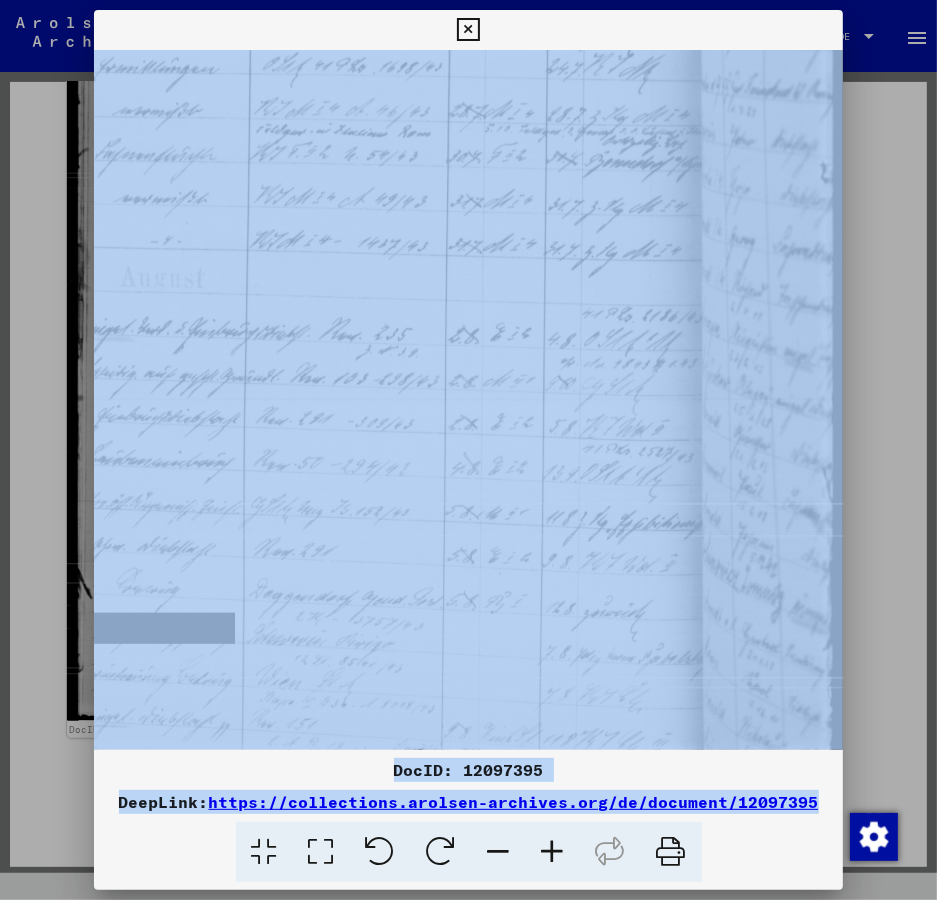 drag, startPoint x: 637, startPoint y: 381, endPoint x: 431, endPoint y: 375, distance: 206.08736 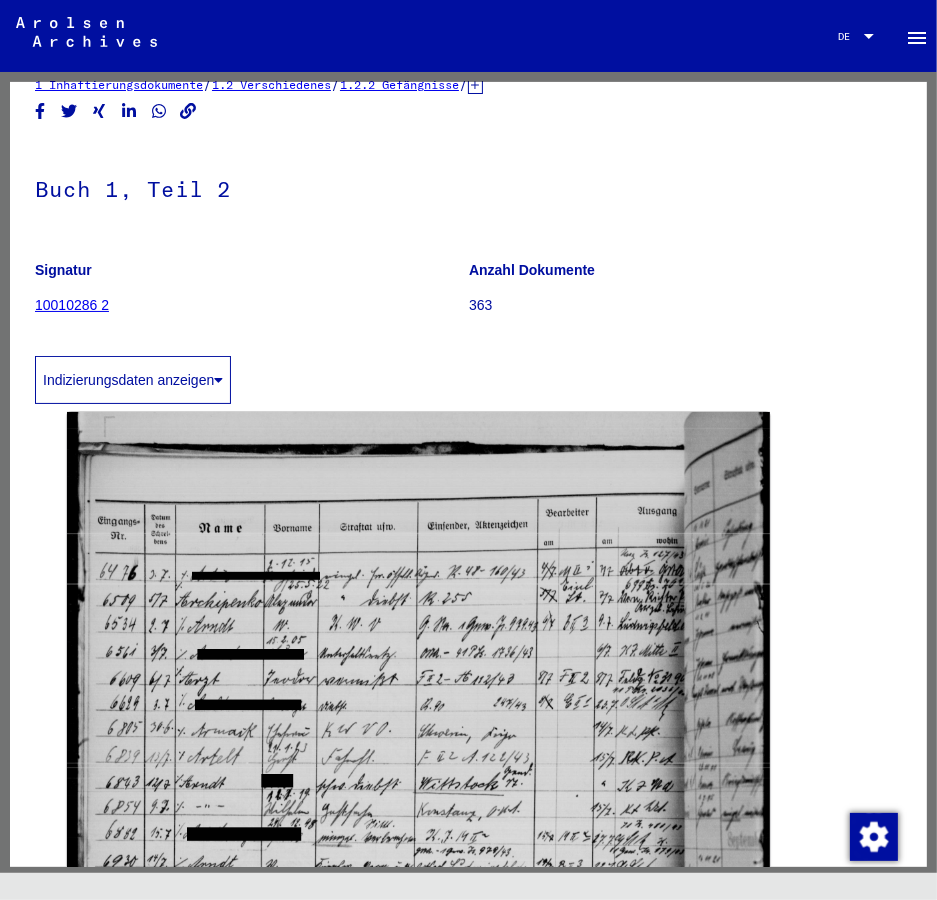 scroll, scrollTop: 0, scrollLeft: 0, axis: both 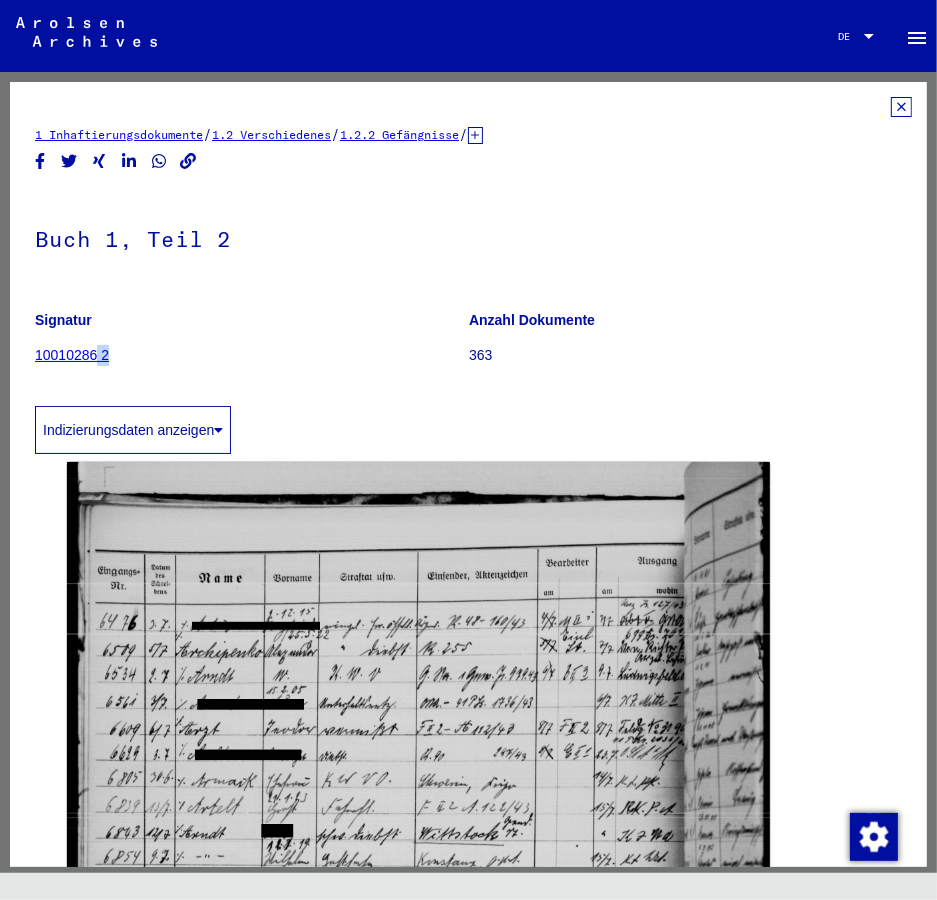 drag, startPoint x: 115, startPoint y: 373, endPoint x: 89, endPoint y: 370, distance: 26.172504 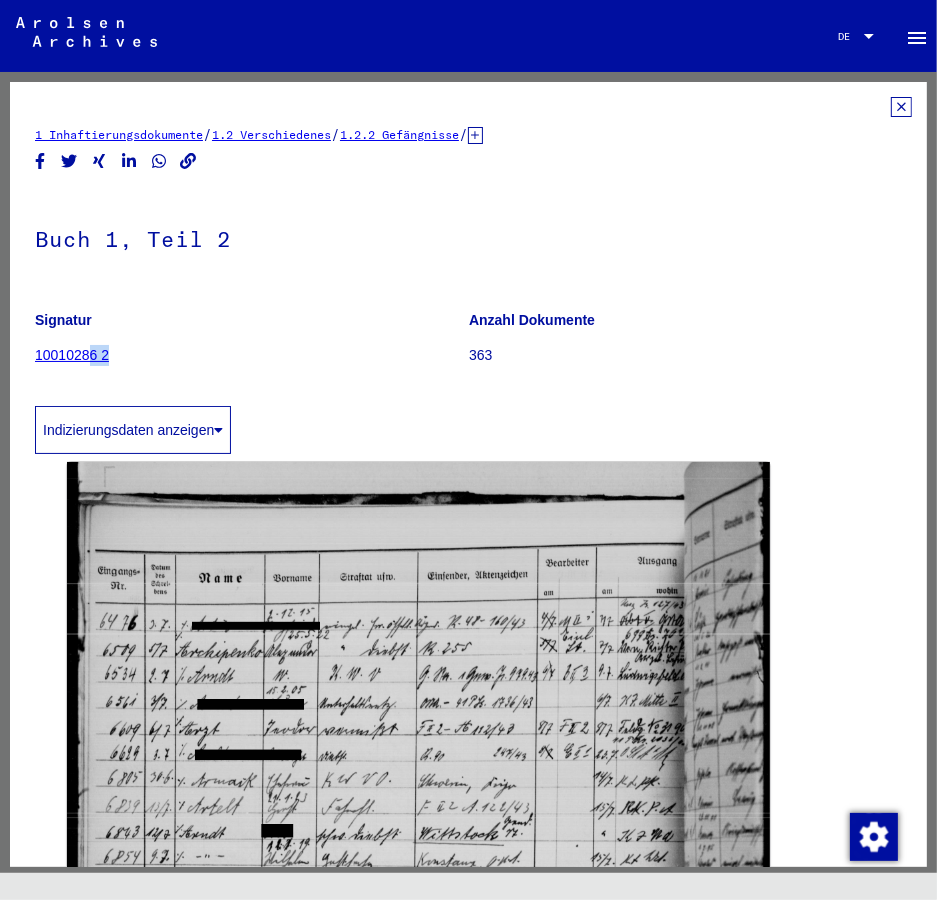 click on "10010286 2" 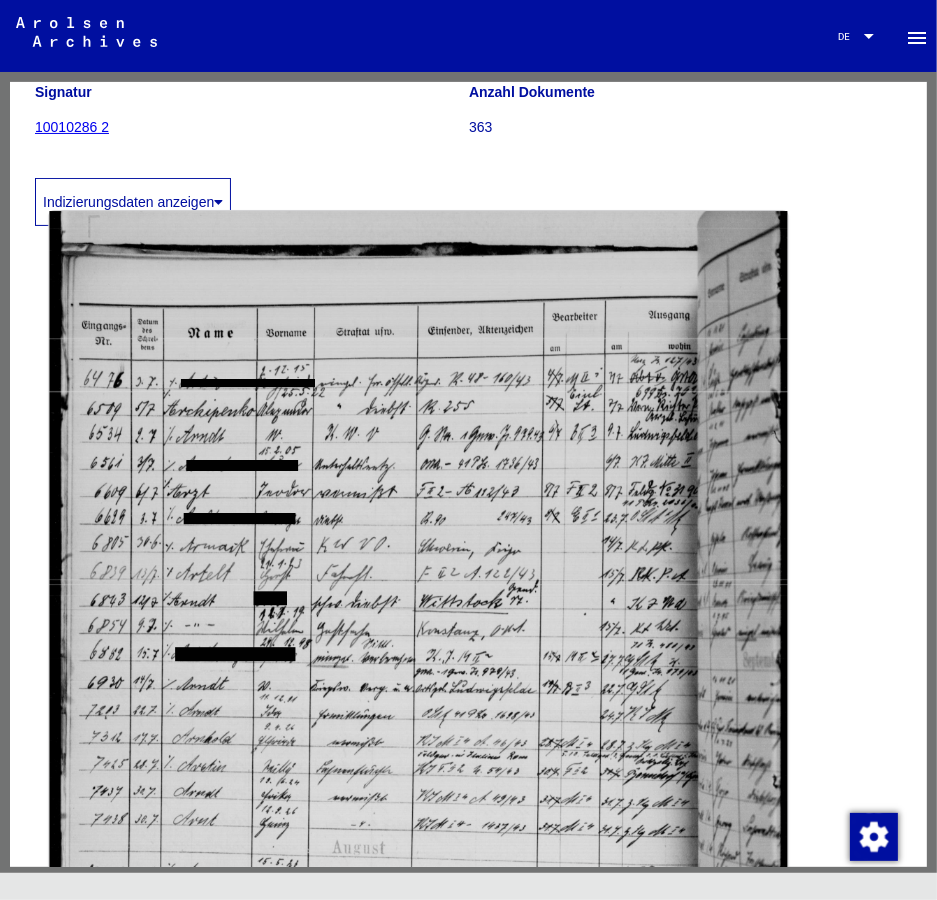 scroll, scrollTop: 211, scrollLeft: 0, axis: vertical 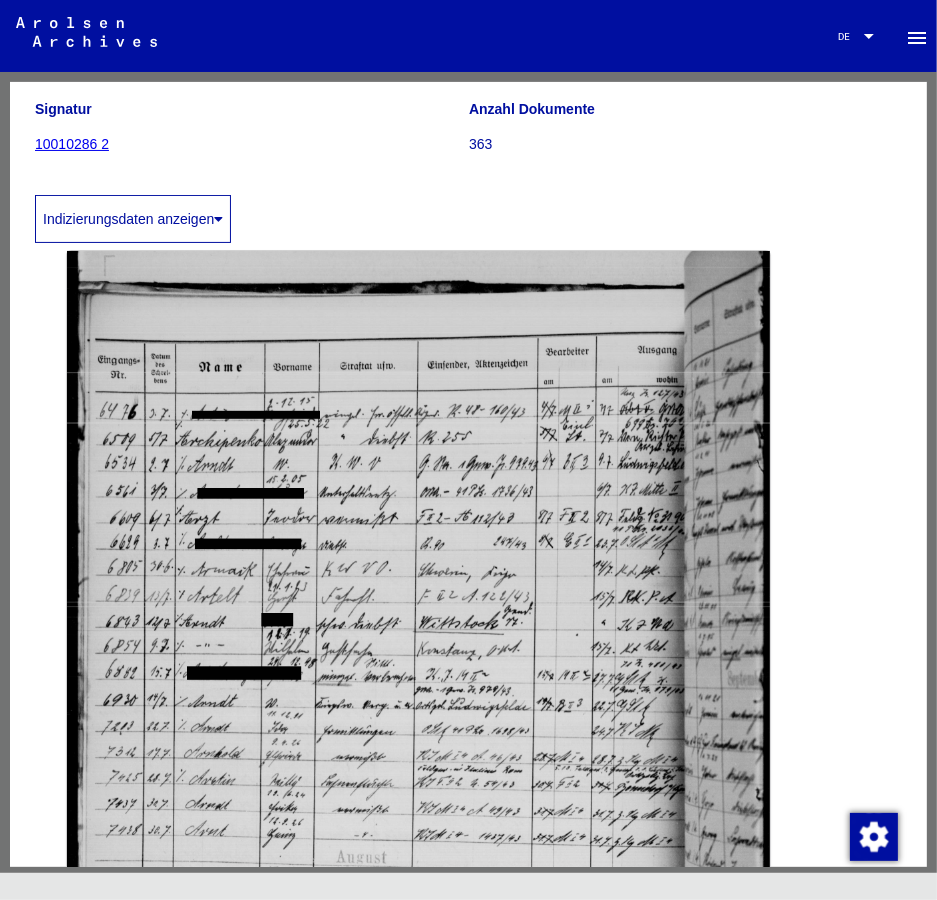 click 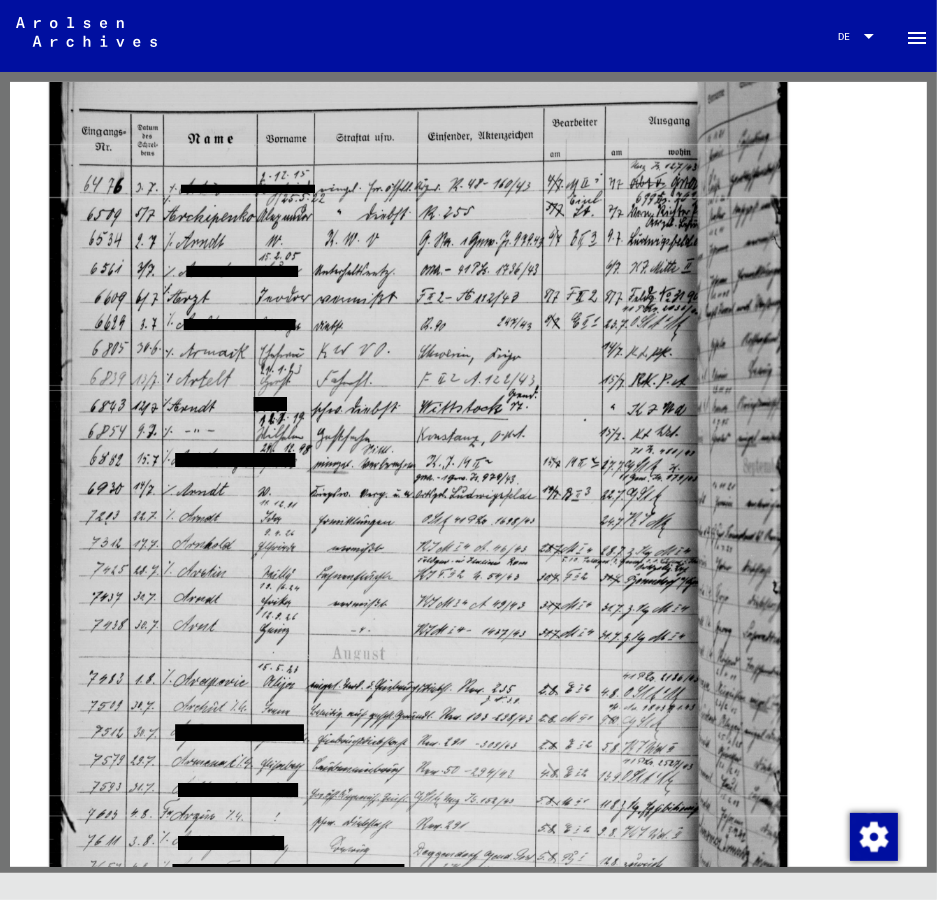 scroll, scrollTop: 1478, scrollLeft: 0, axis: vertical 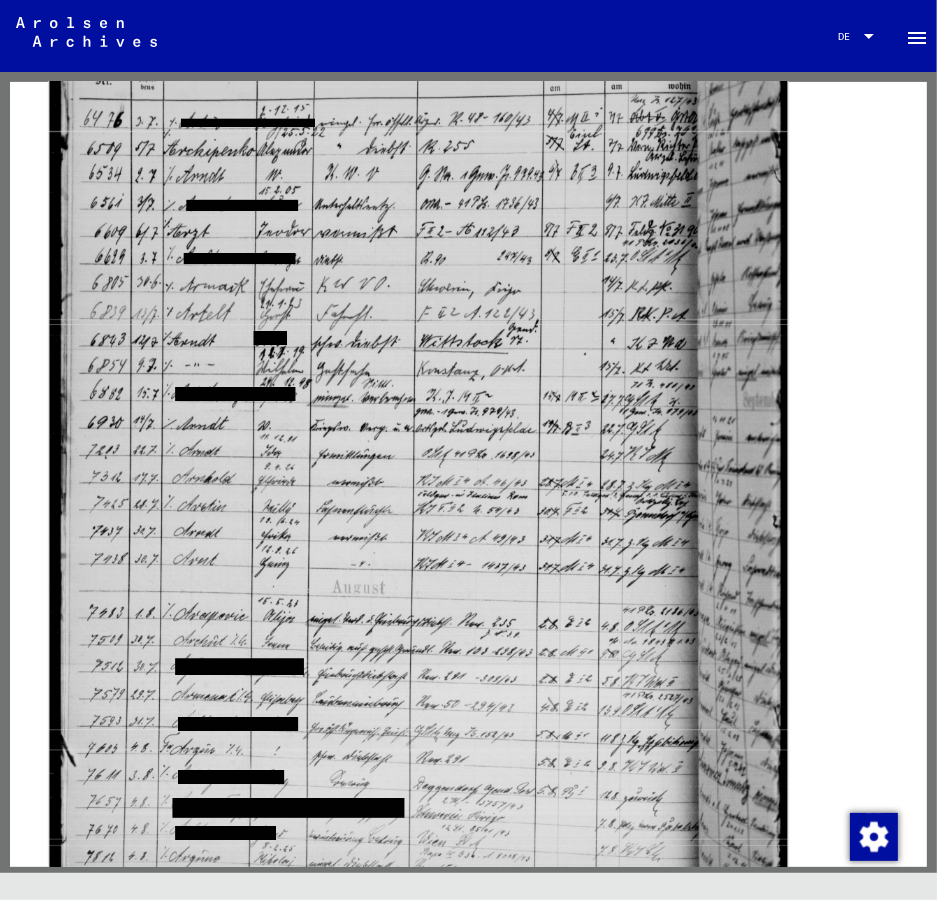 click 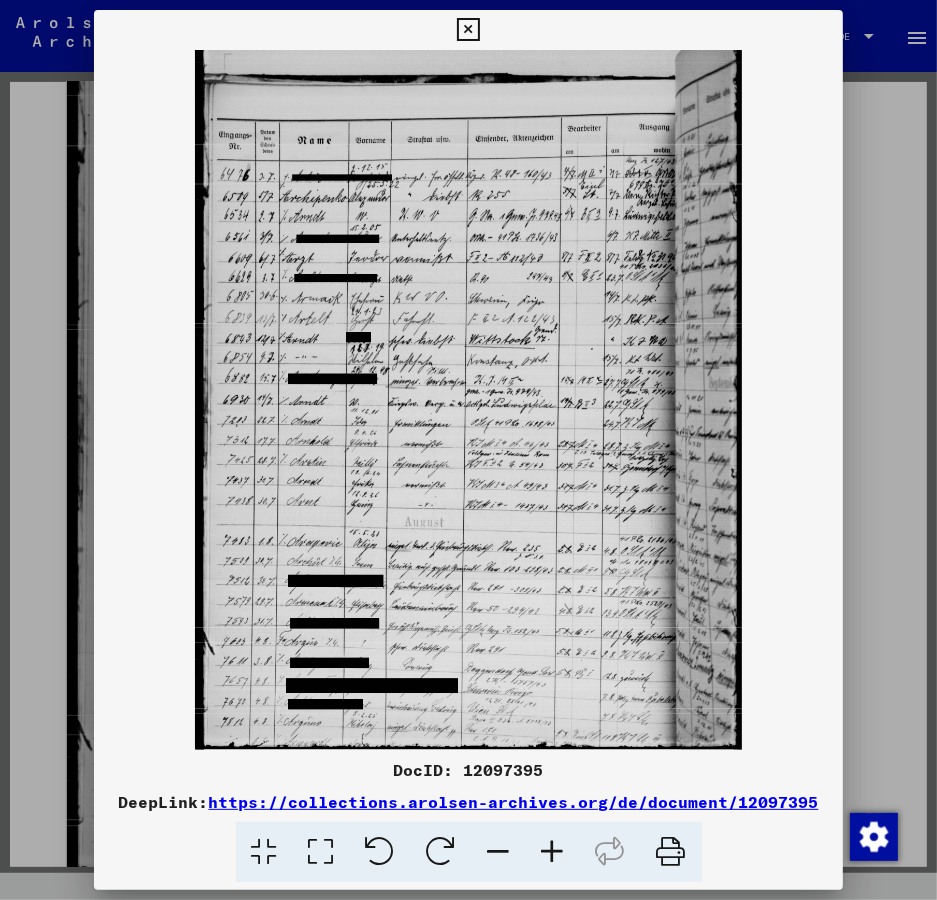 click at bounding box center [553, 852] 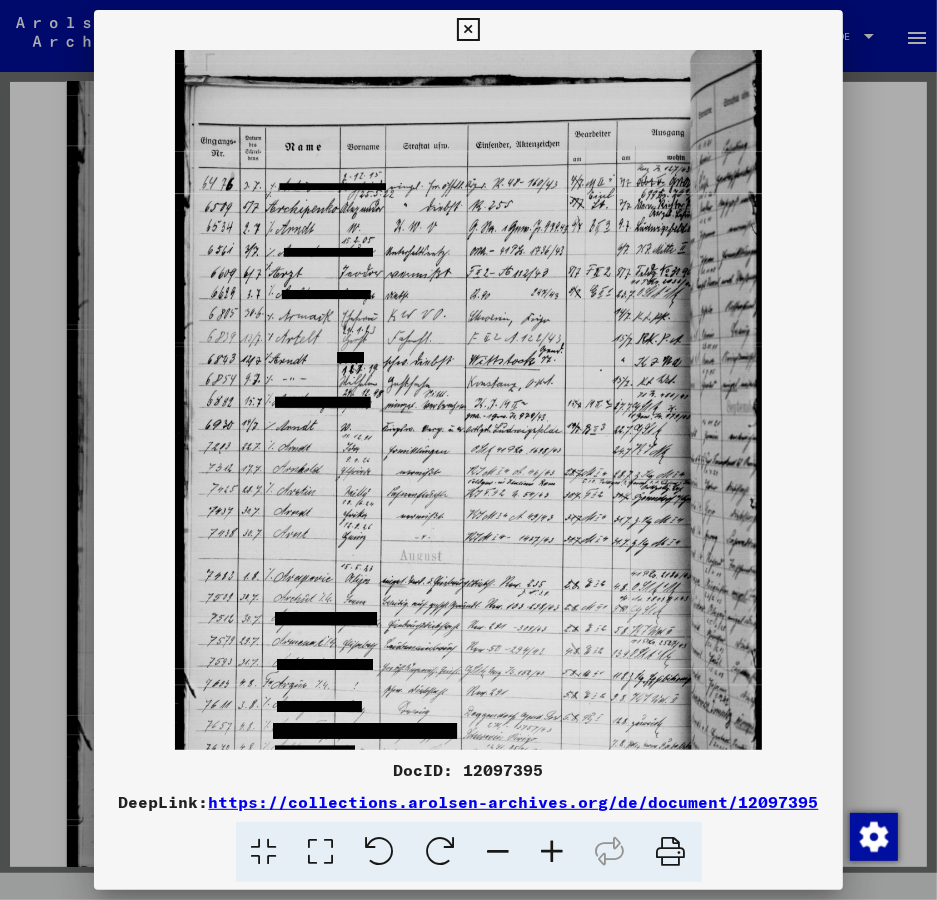 click at bounding box center (553, 852) 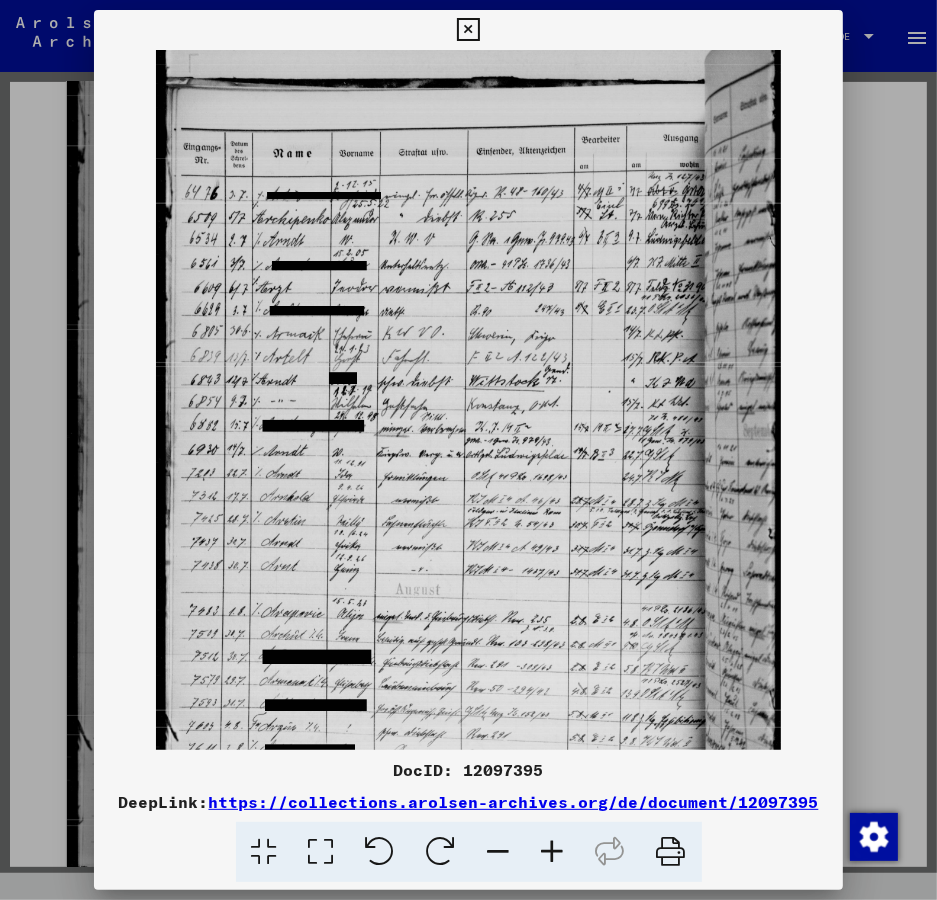 click at bounding box center (553, 852) 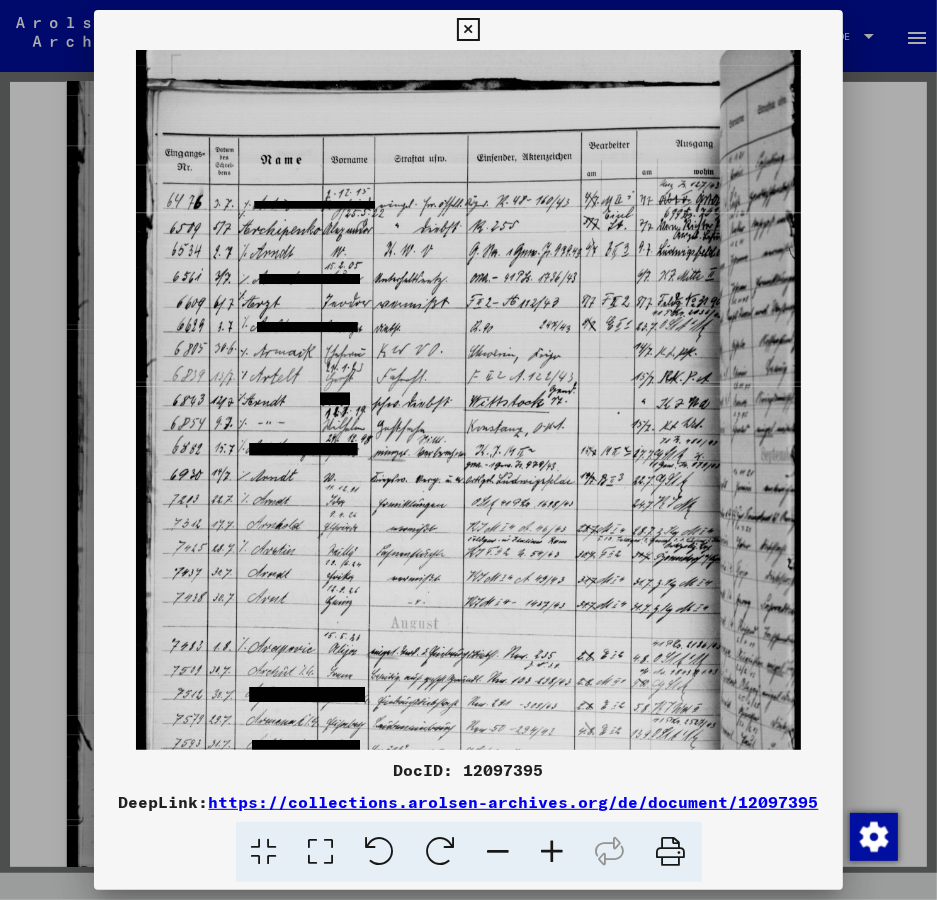 click at bounding box center (553, 852) 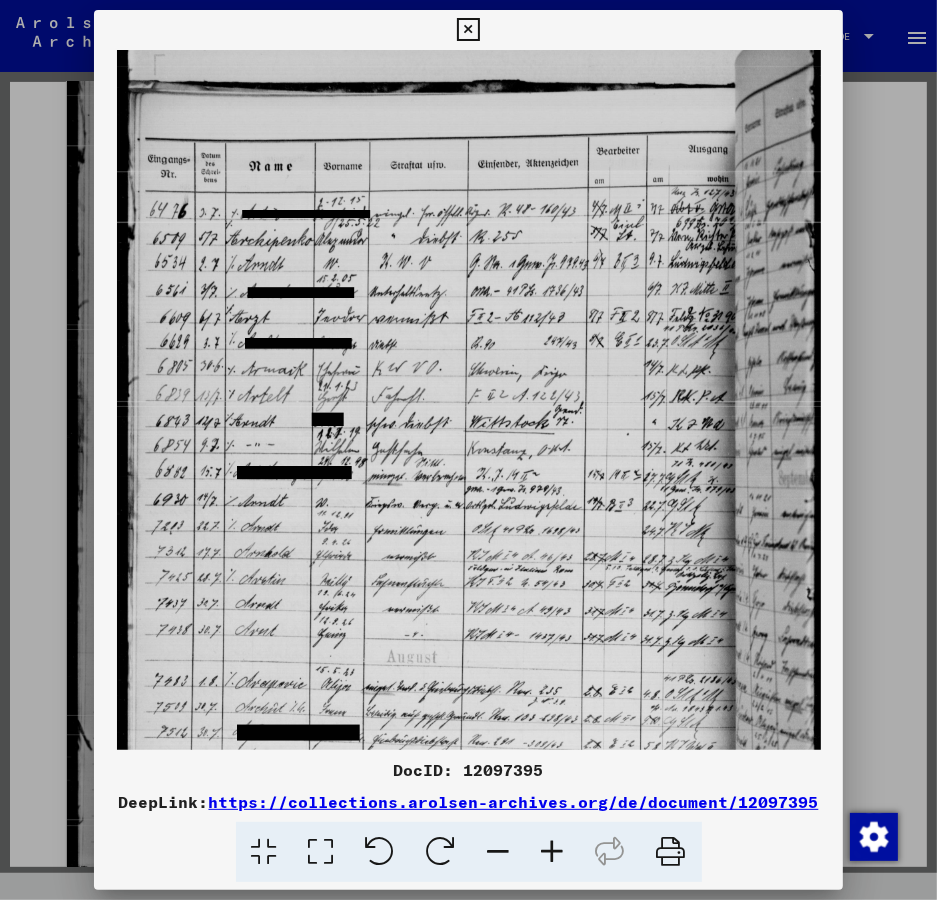click at bounding box center [553, 852] 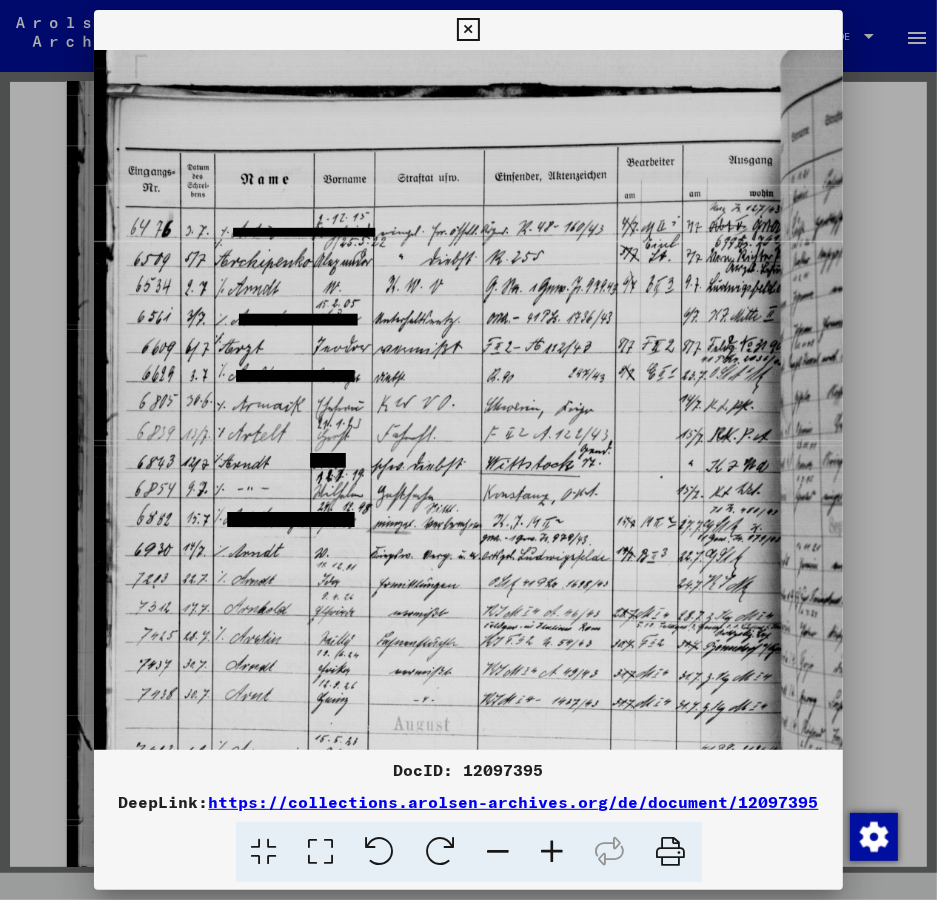 click at bounding box center (553, 852) 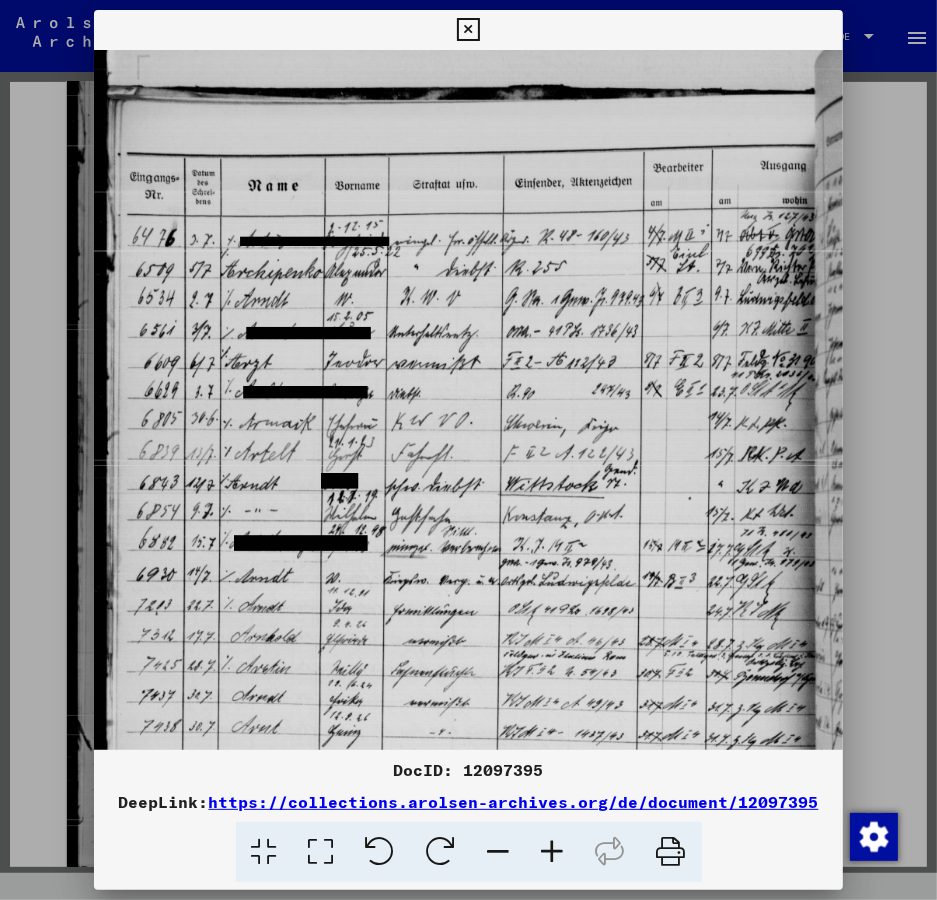click at bounding box center (553, 852) 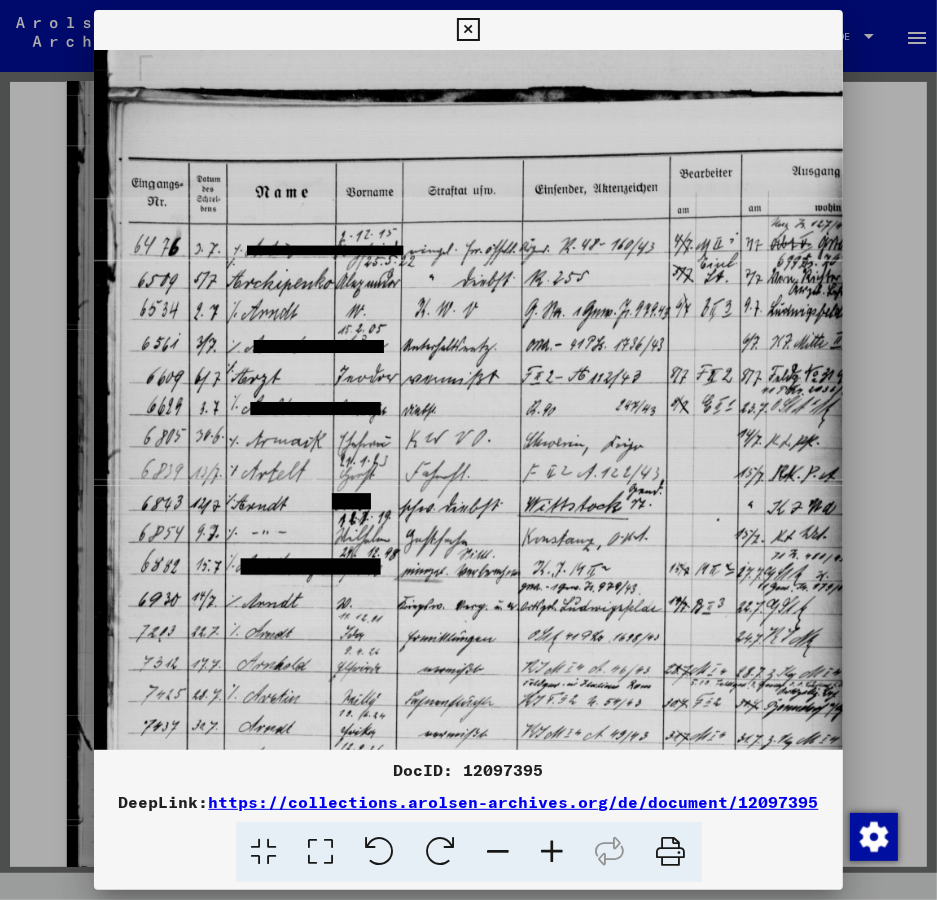 click at bounding box center (553, 852) 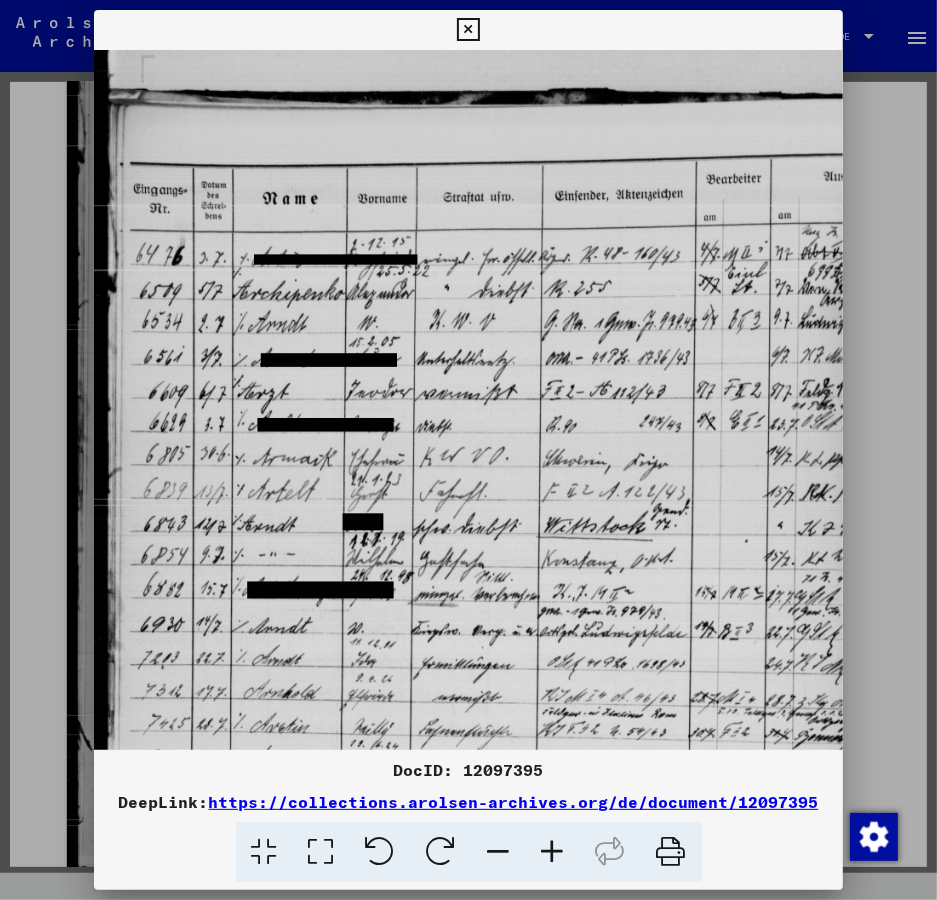 click at bounding box center [553, 852] 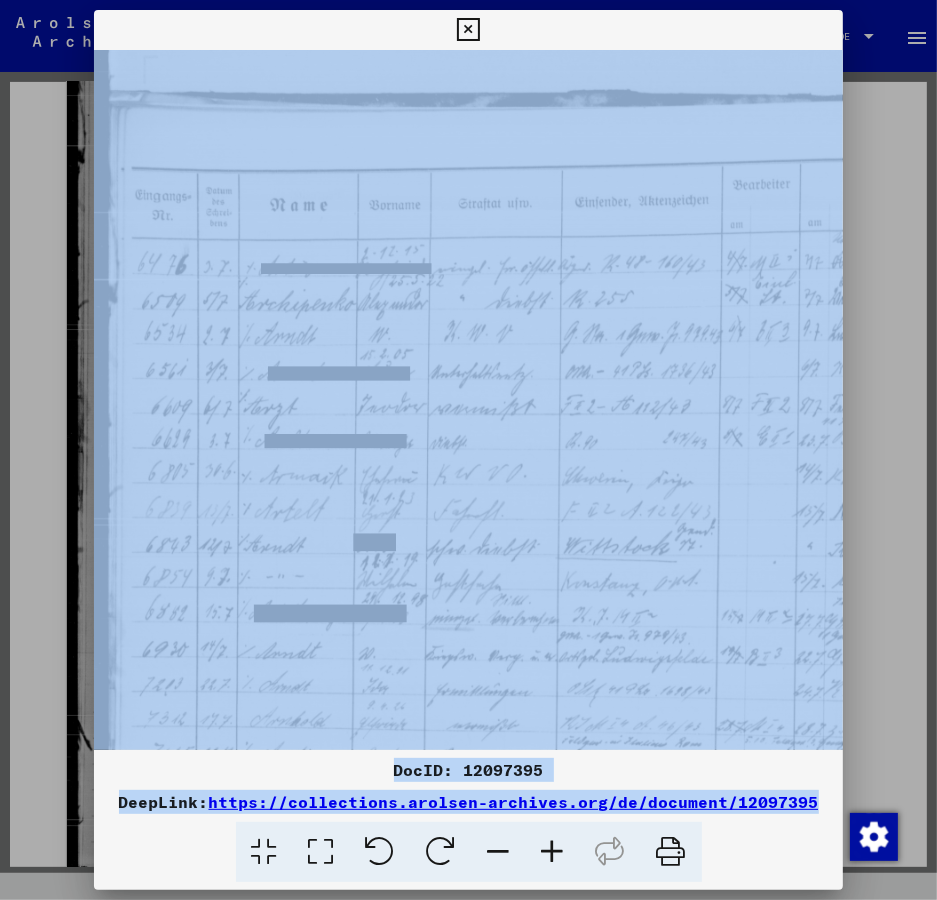 click at bounding box center (553, 852) 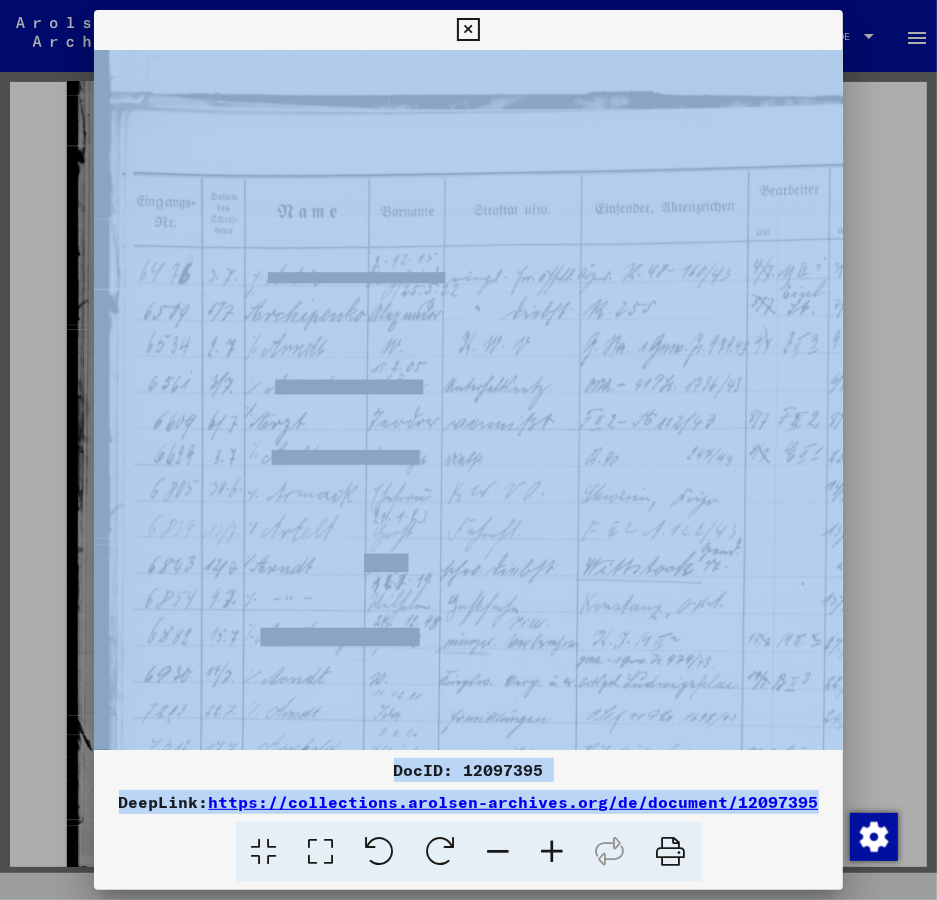 click at bounding box center [553, 852] 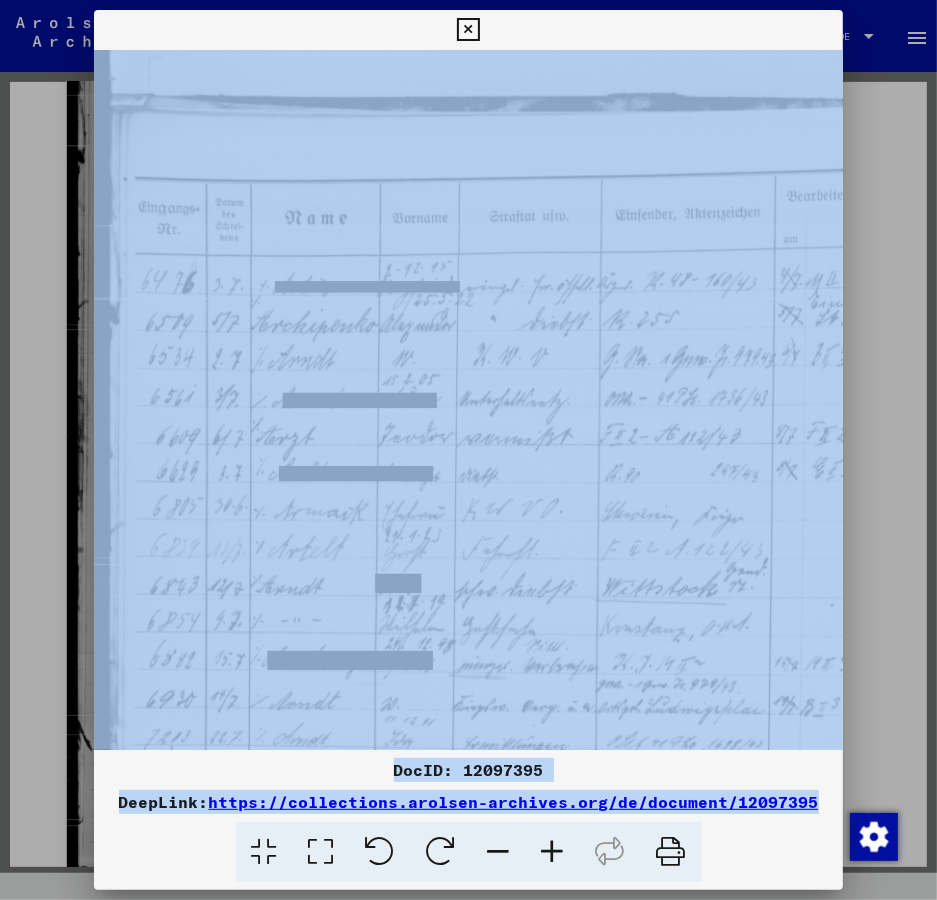 click at bounding box center [553, 852] 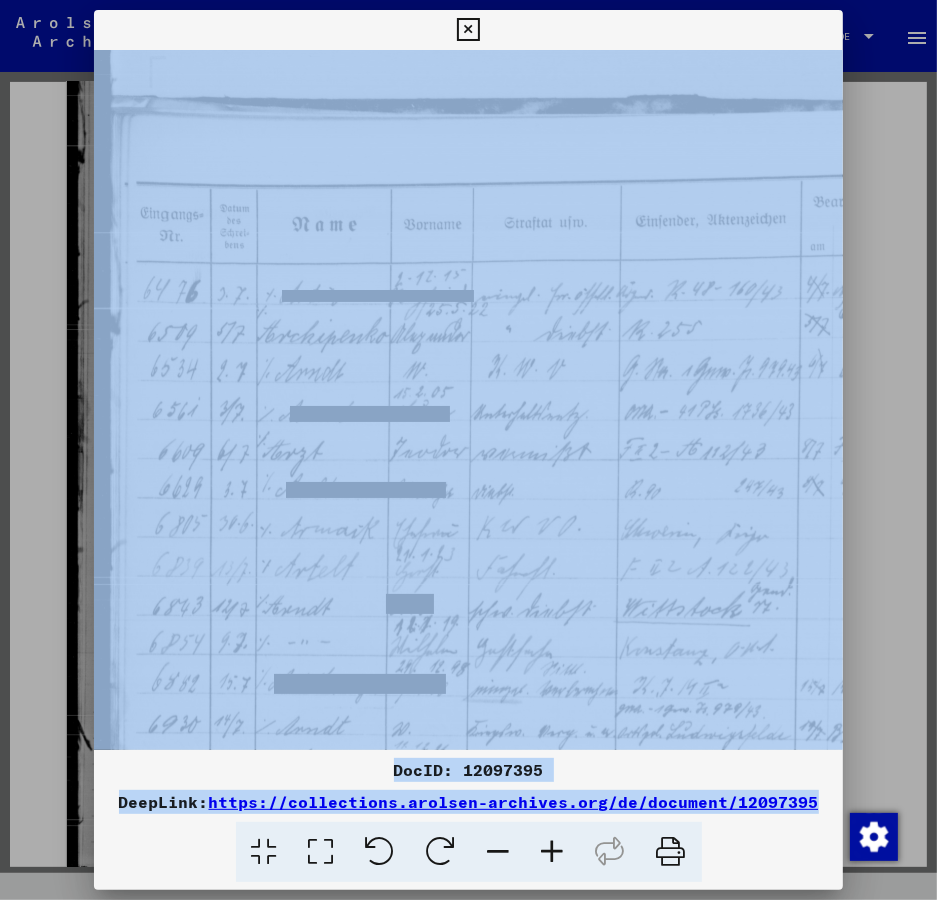 click at bounding box center [553, 852] 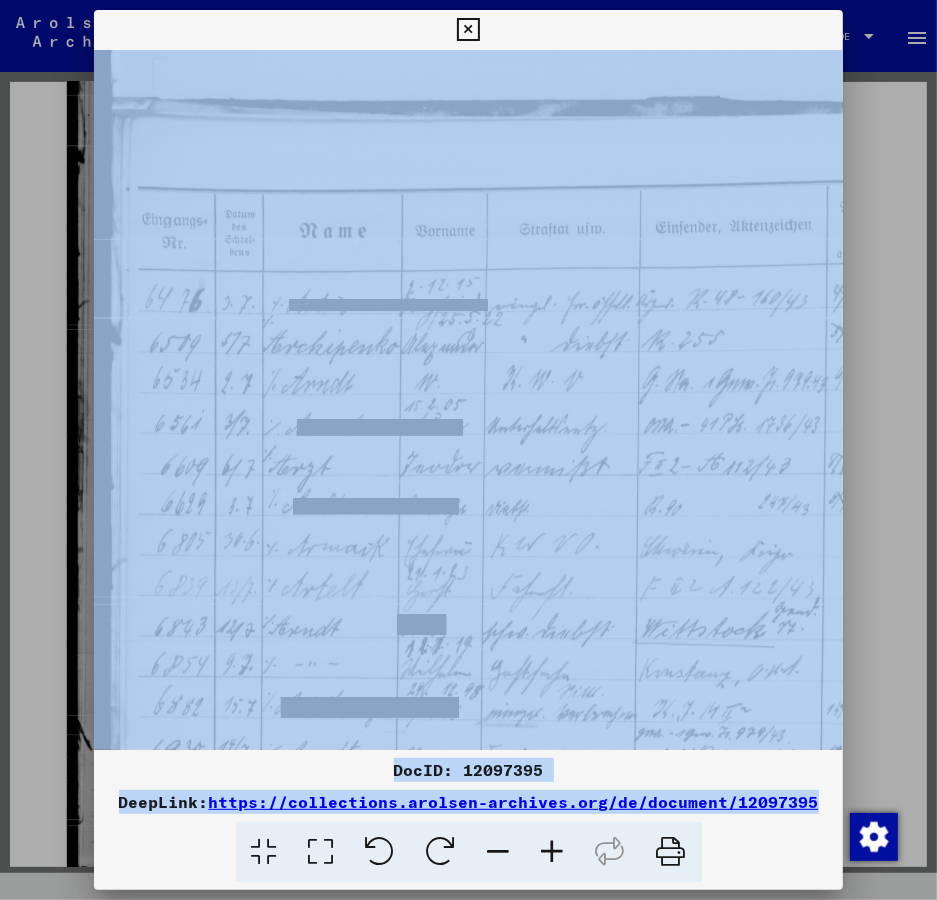 click at bounding box center [553, 852] 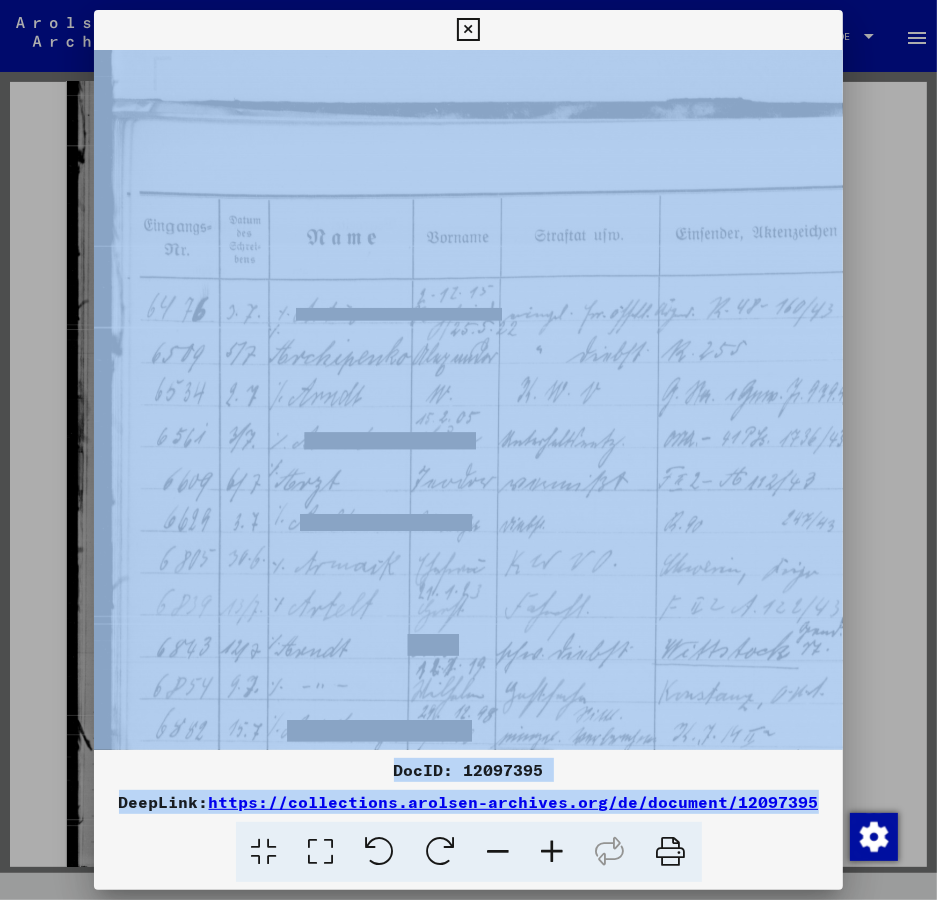 click at bounding box center (553, 852) 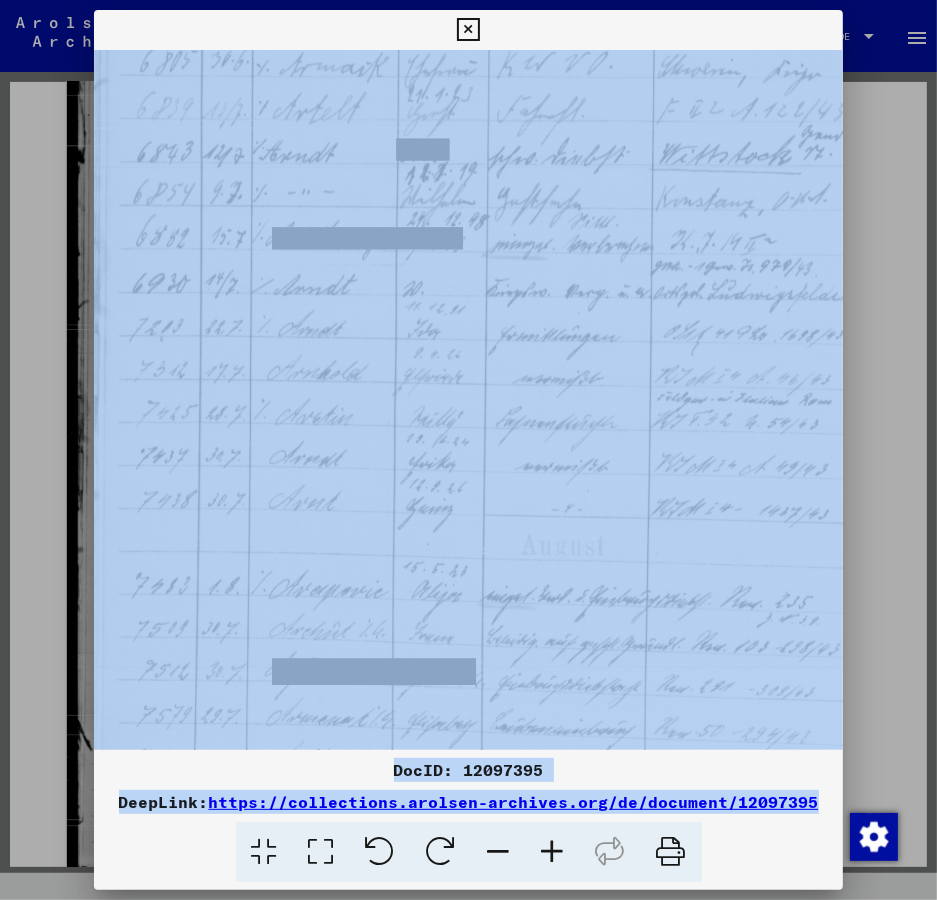 scroll, scrollTop: 544, scrollLeft: 27, axis: both 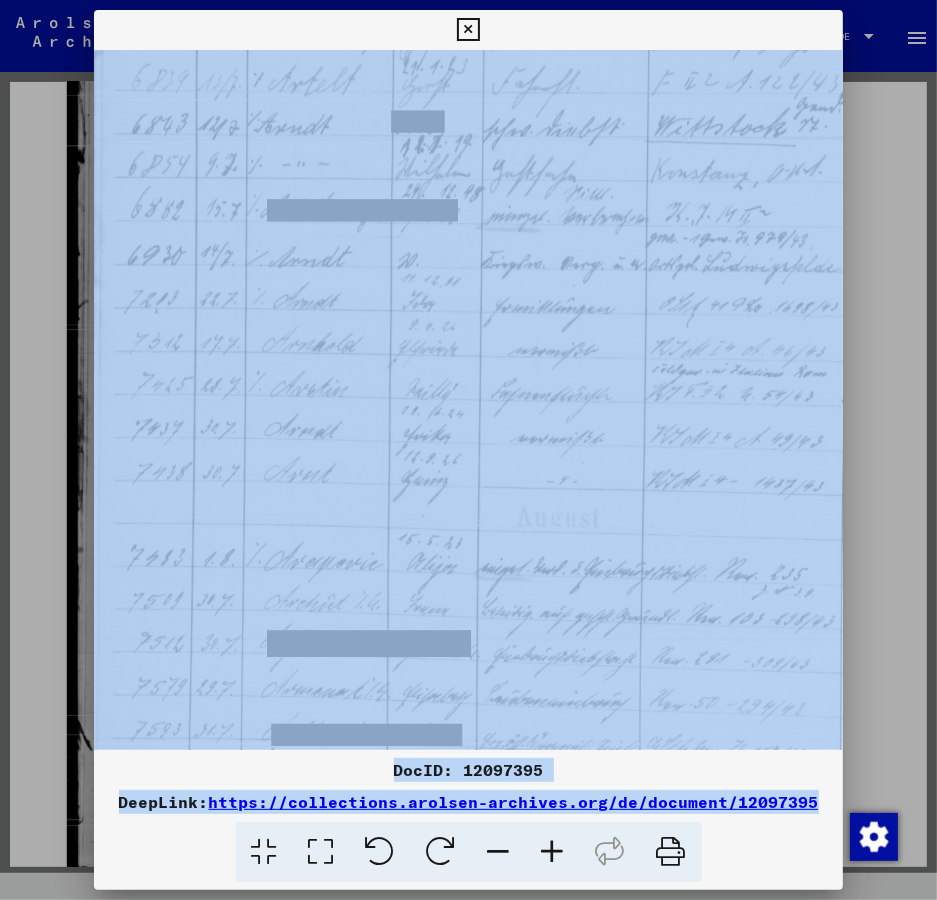 drag, startPoint x: 428, startPoint y: 680, endPoint x: 402, endPoint y: 126, distance: 554.6098 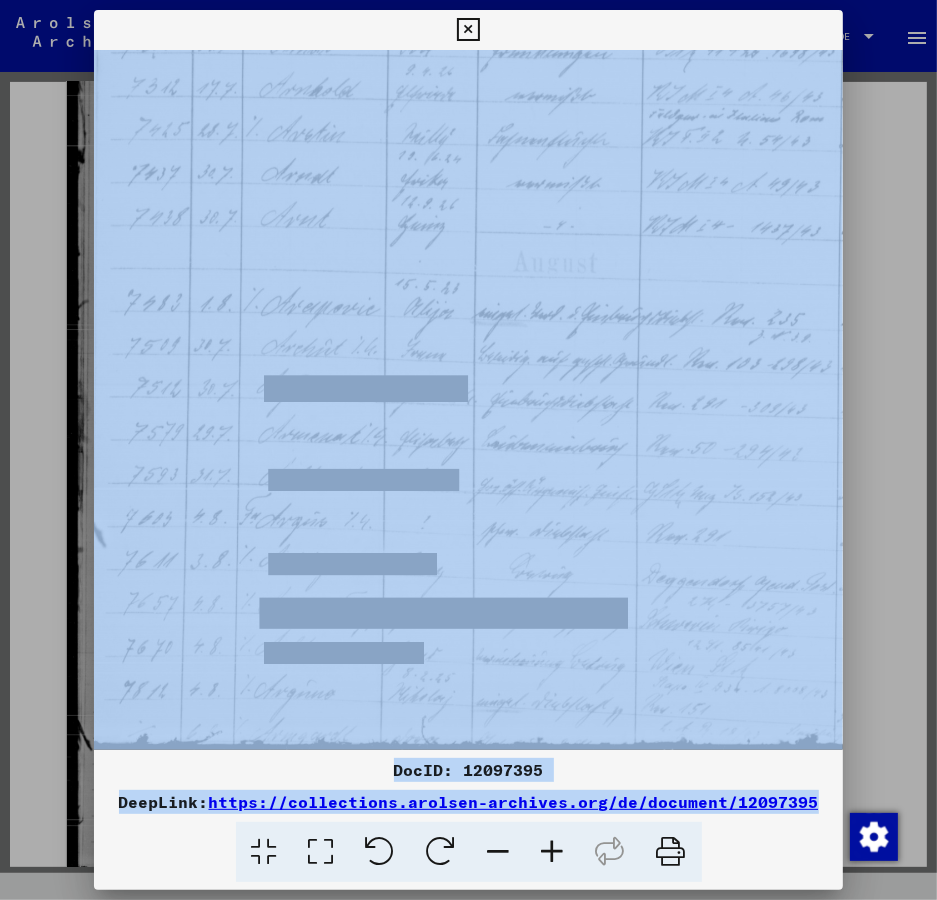 scroll, scrollTop: 723, scrollLeft: 33, axis: both 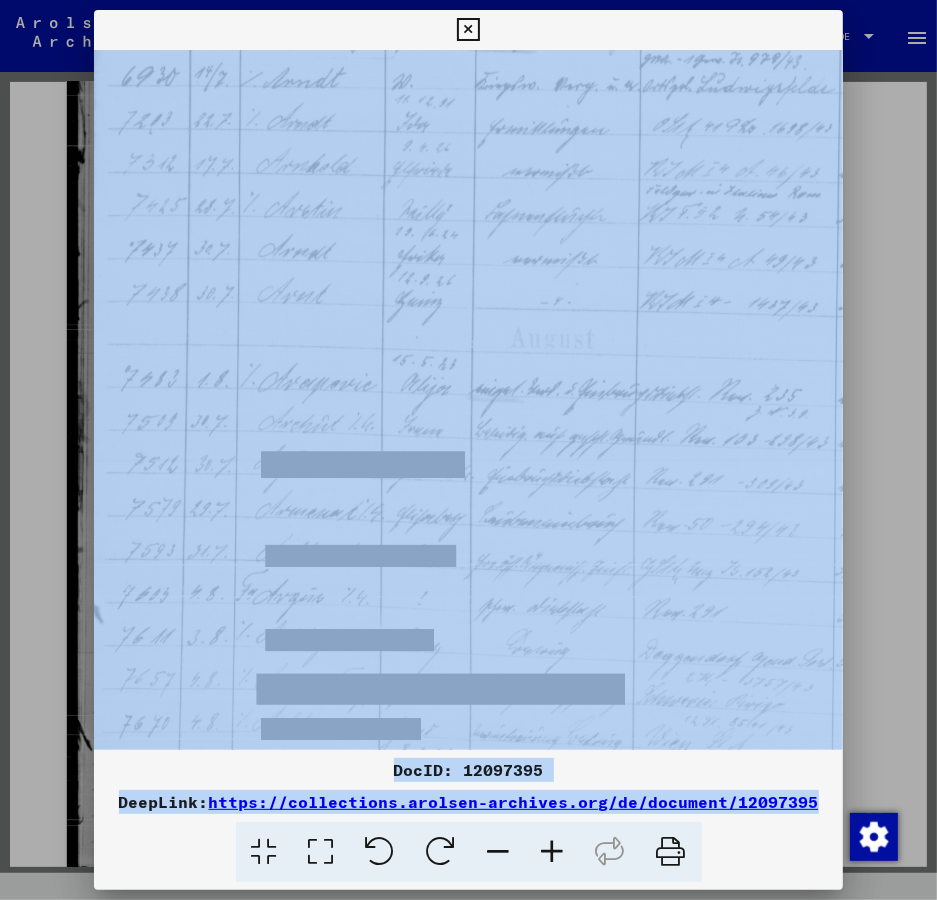 drag, startPoint x: 400, startPoint y: 624, endPoint x: 392, endPoint y: 387, distance: 237.13498 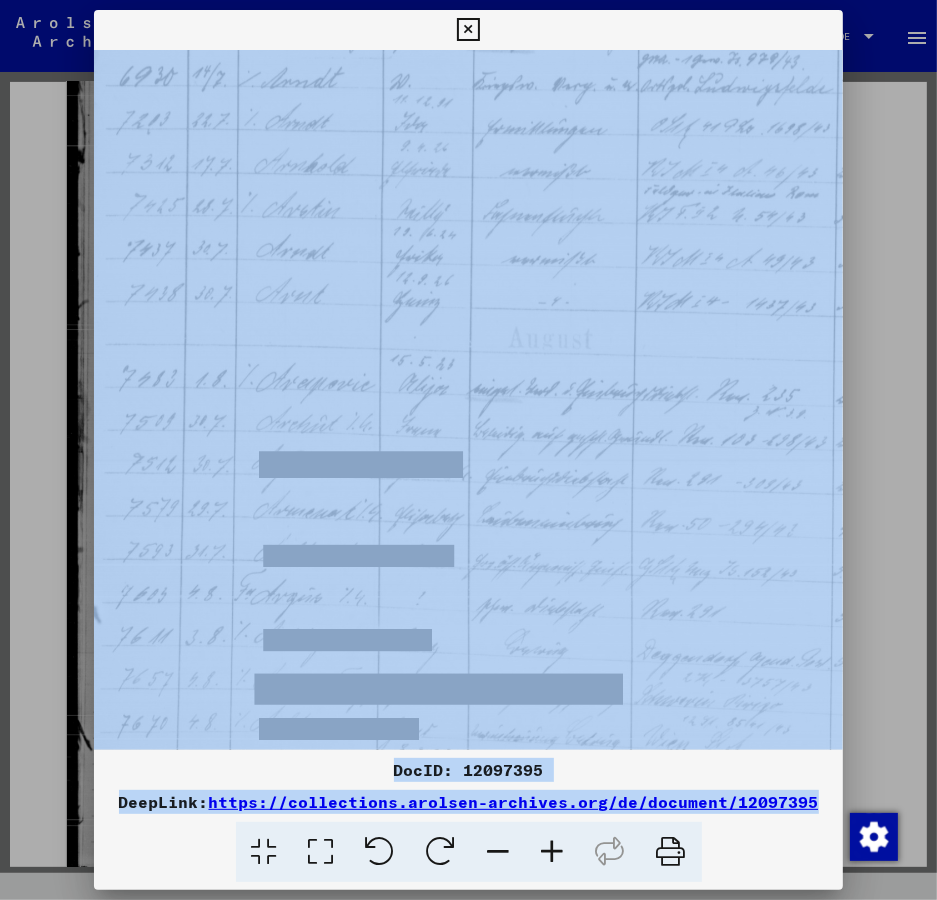 click at bounding box center (645, 77) 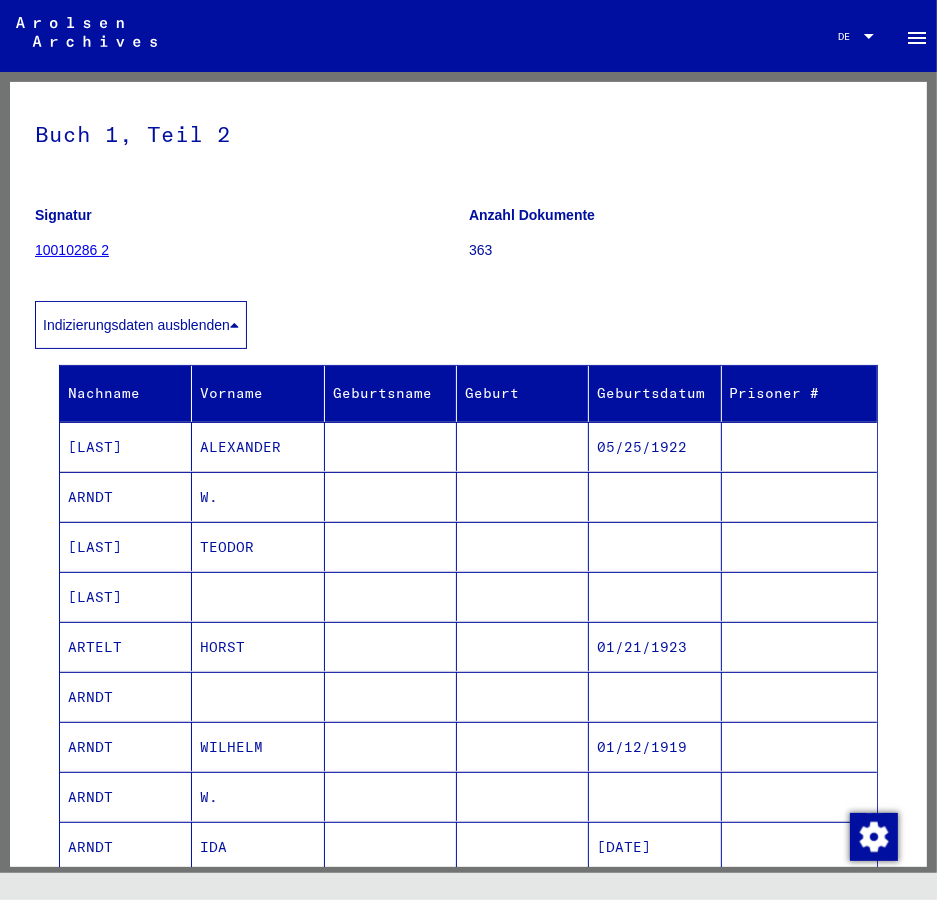 scroll, scrollTop: 528, scrollLeft: 0, axis: vertical 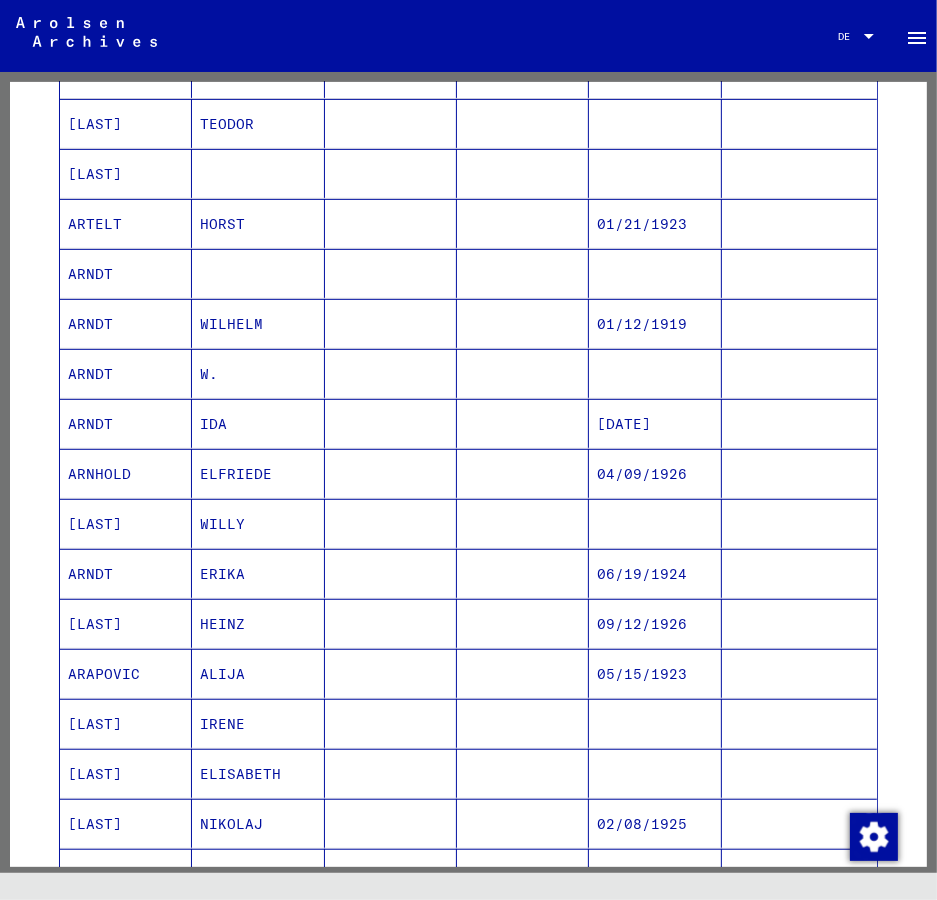 click at bounding box center (799, 723) 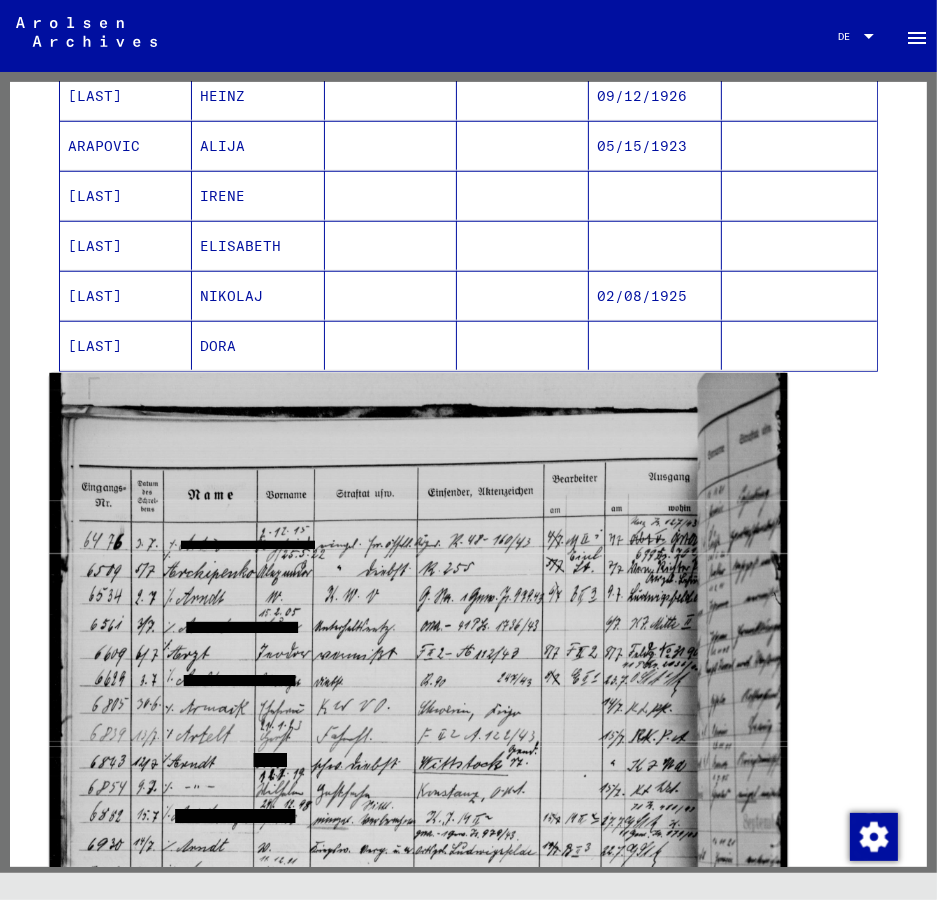 scroll, scrollTop: 1584, scrollLeft: 0, axis: vertical 